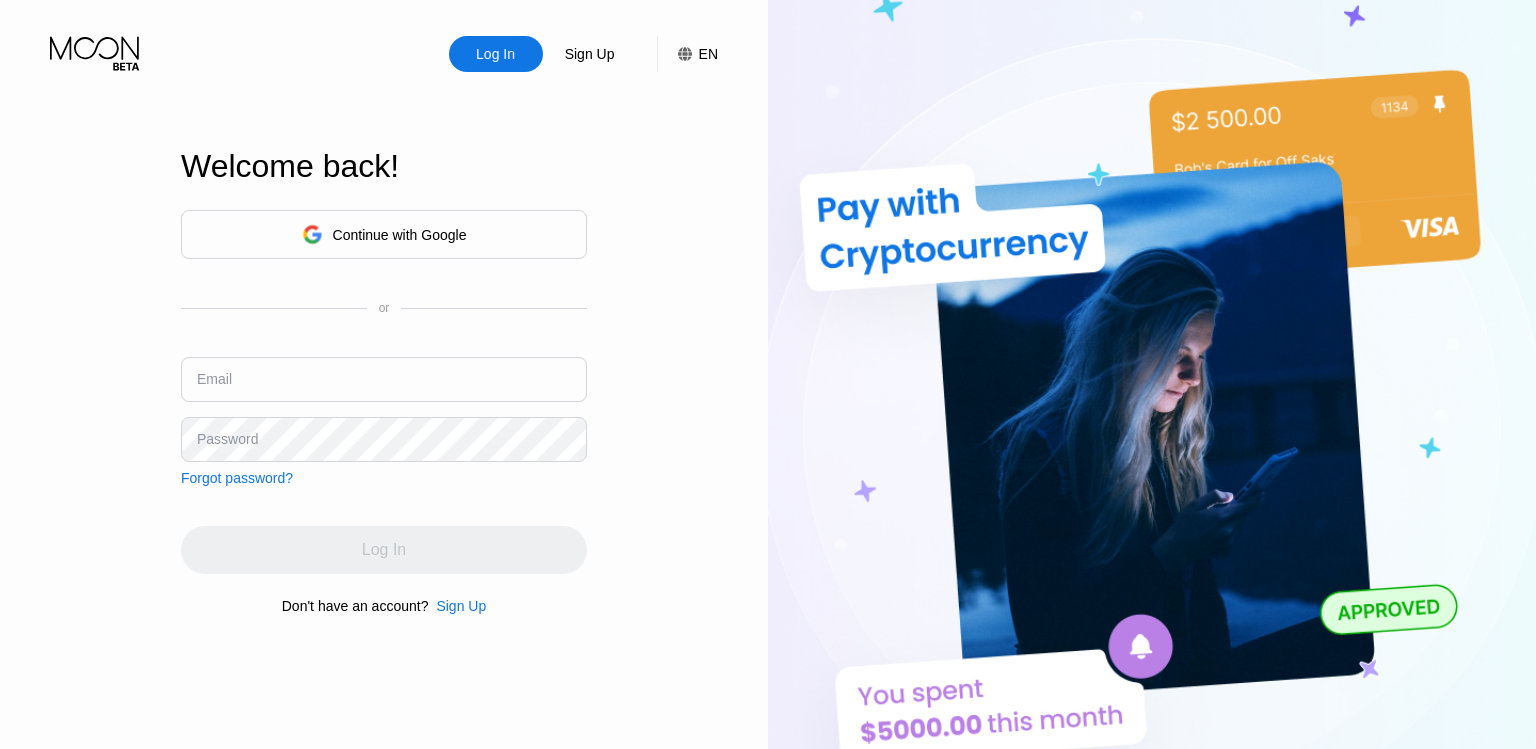 scroll, scrollTop: 0, scrollLeft: 0, axis: both 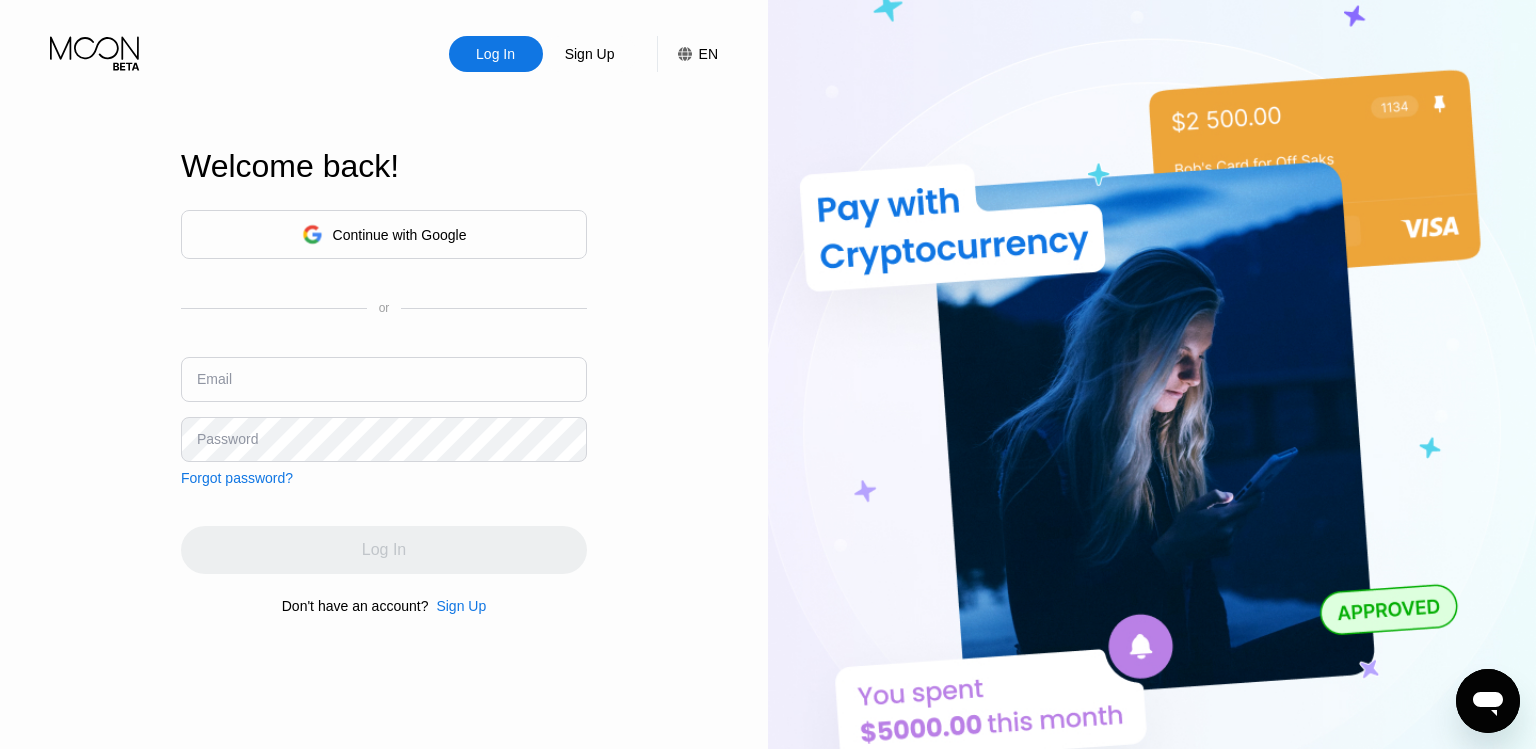 click on "Sign Up" at bounding box center (461, 606) 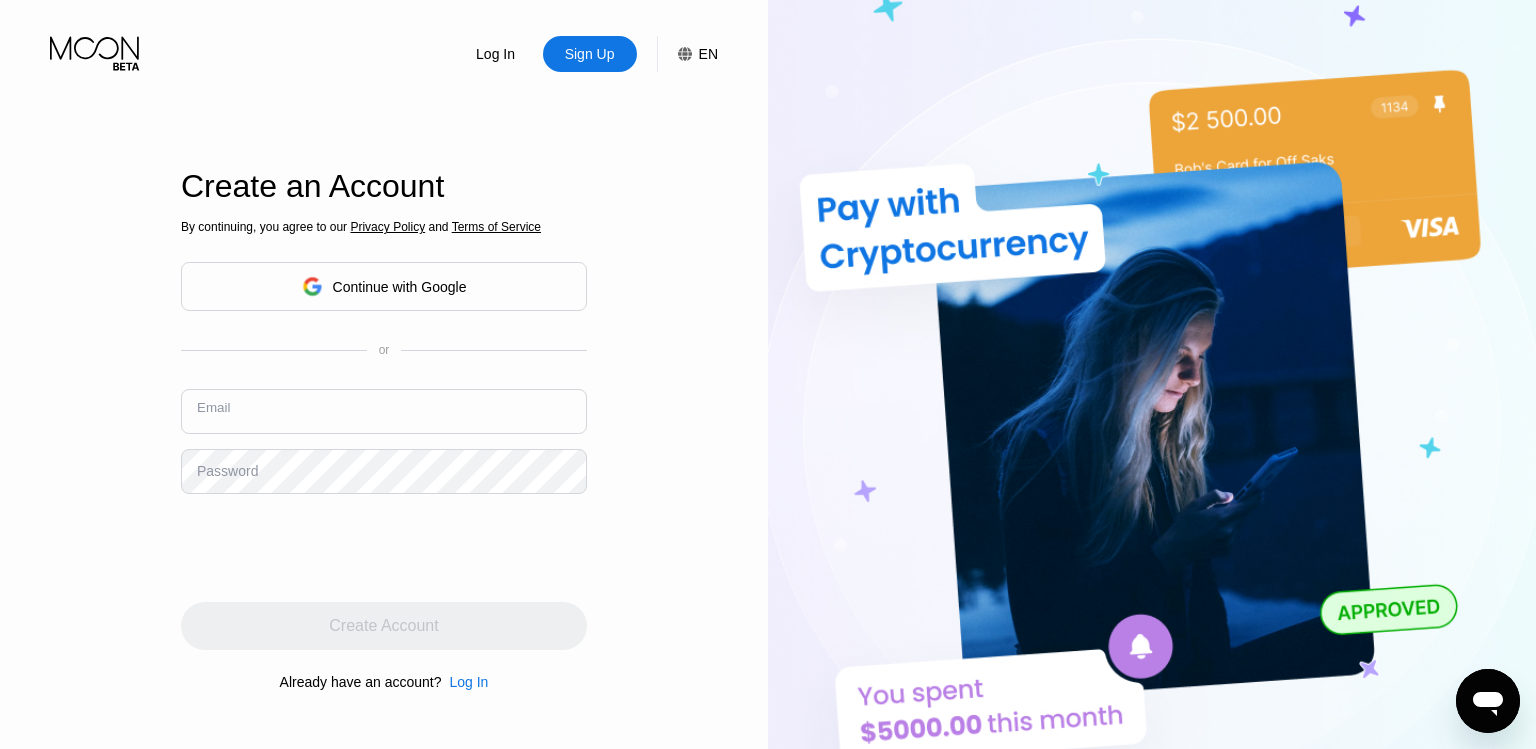 click at bounding box center [384, 411] 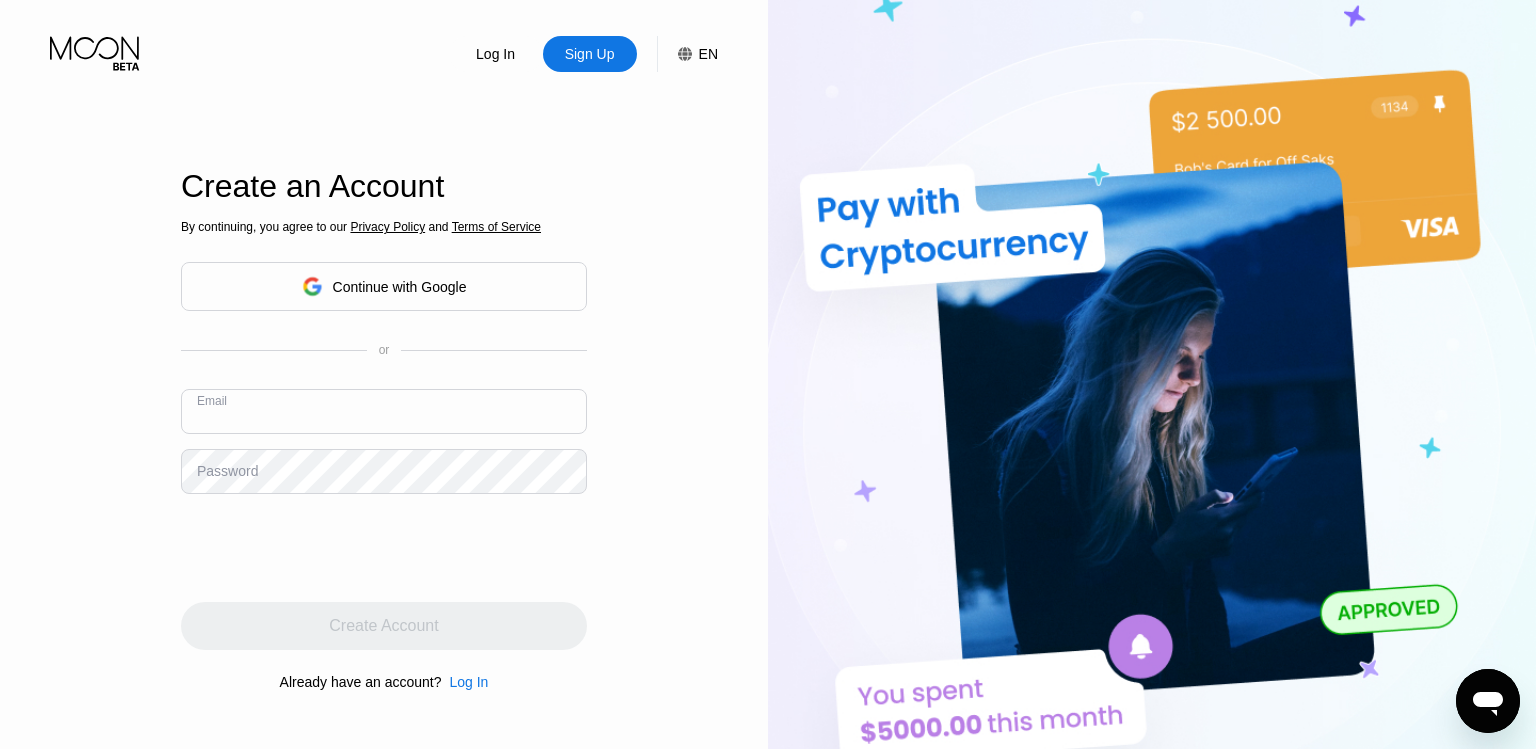 click at bounding box center (384, 411) 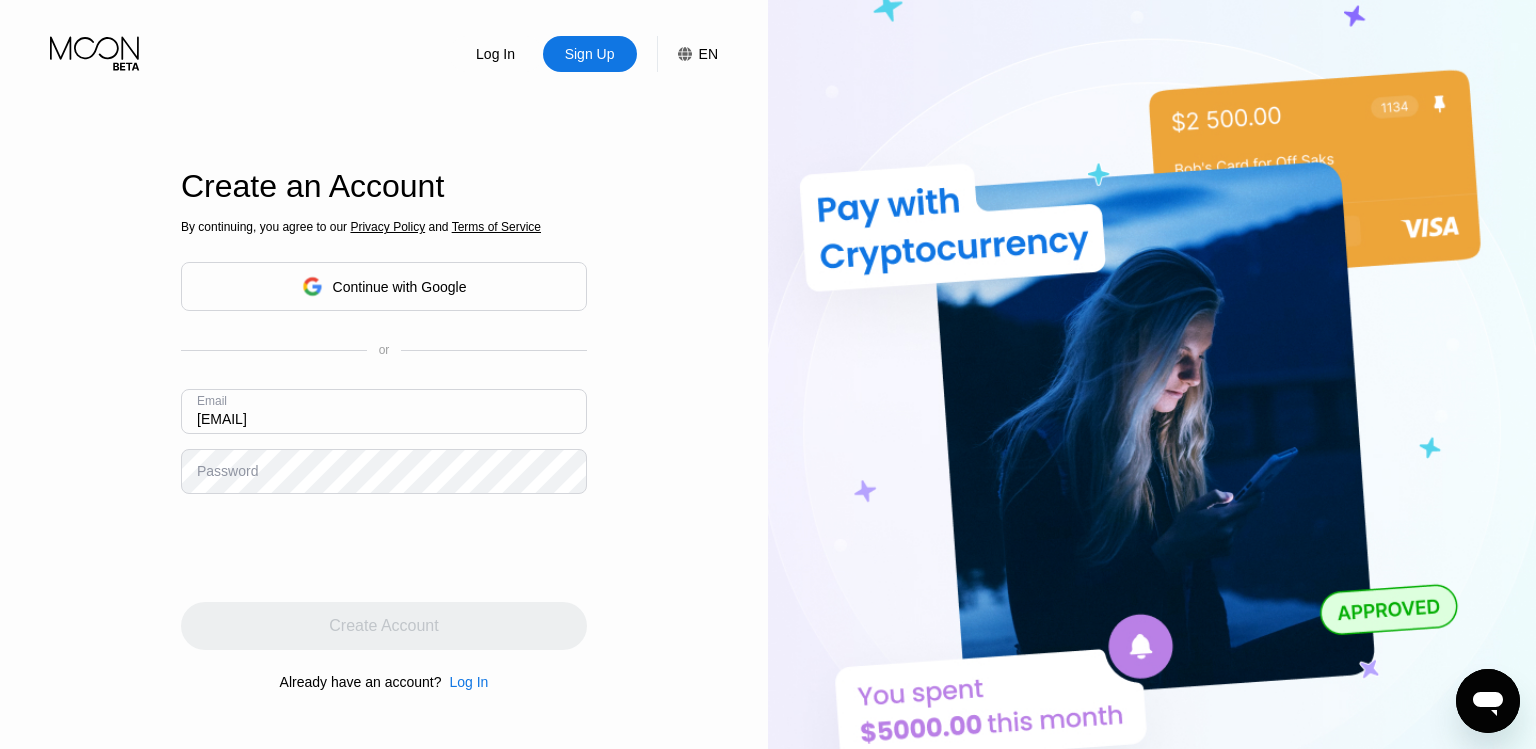 type on "[EMAIL]" 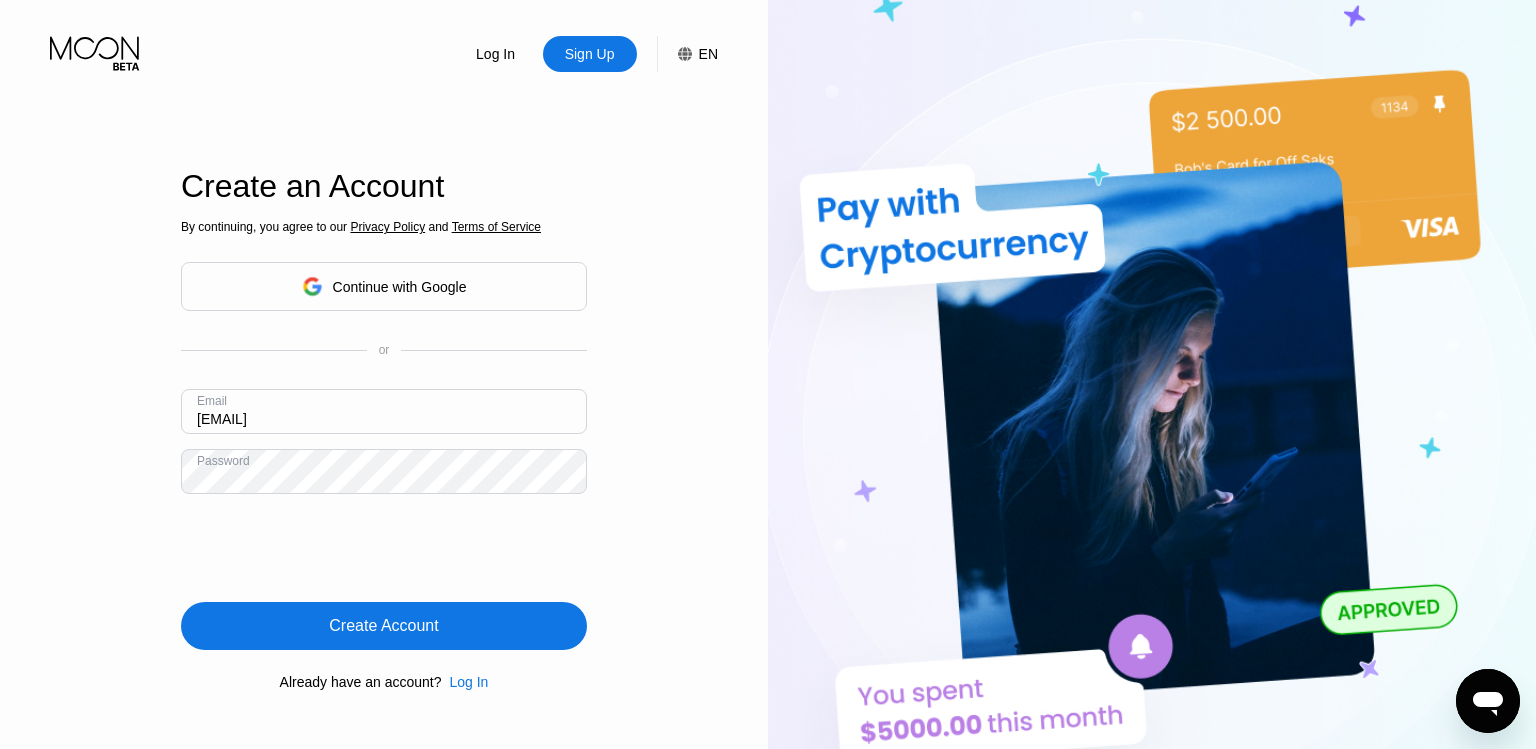 click on "Create Account" at bounding box center (384, 626) 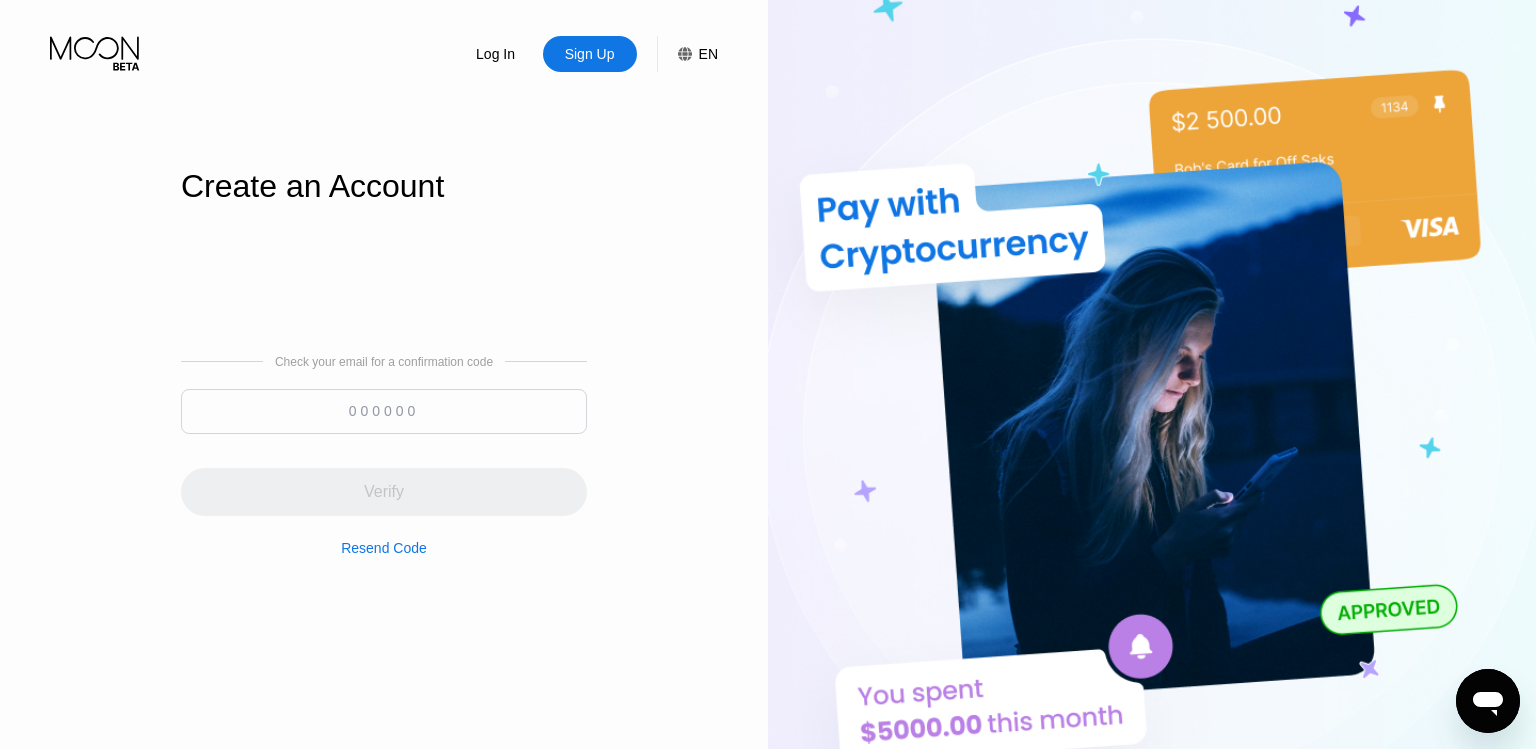 click at bounding box center [384, 411] 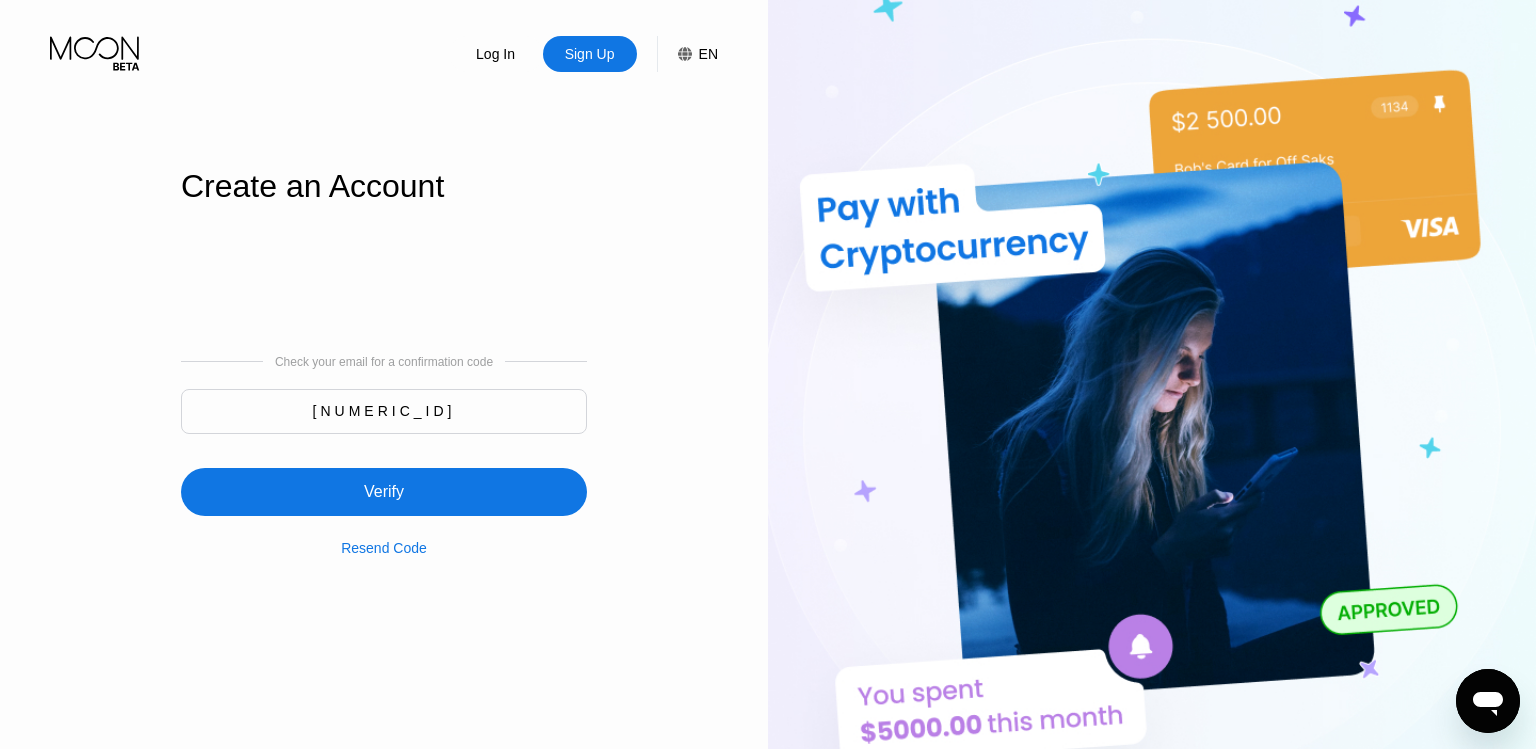 type on "620587" 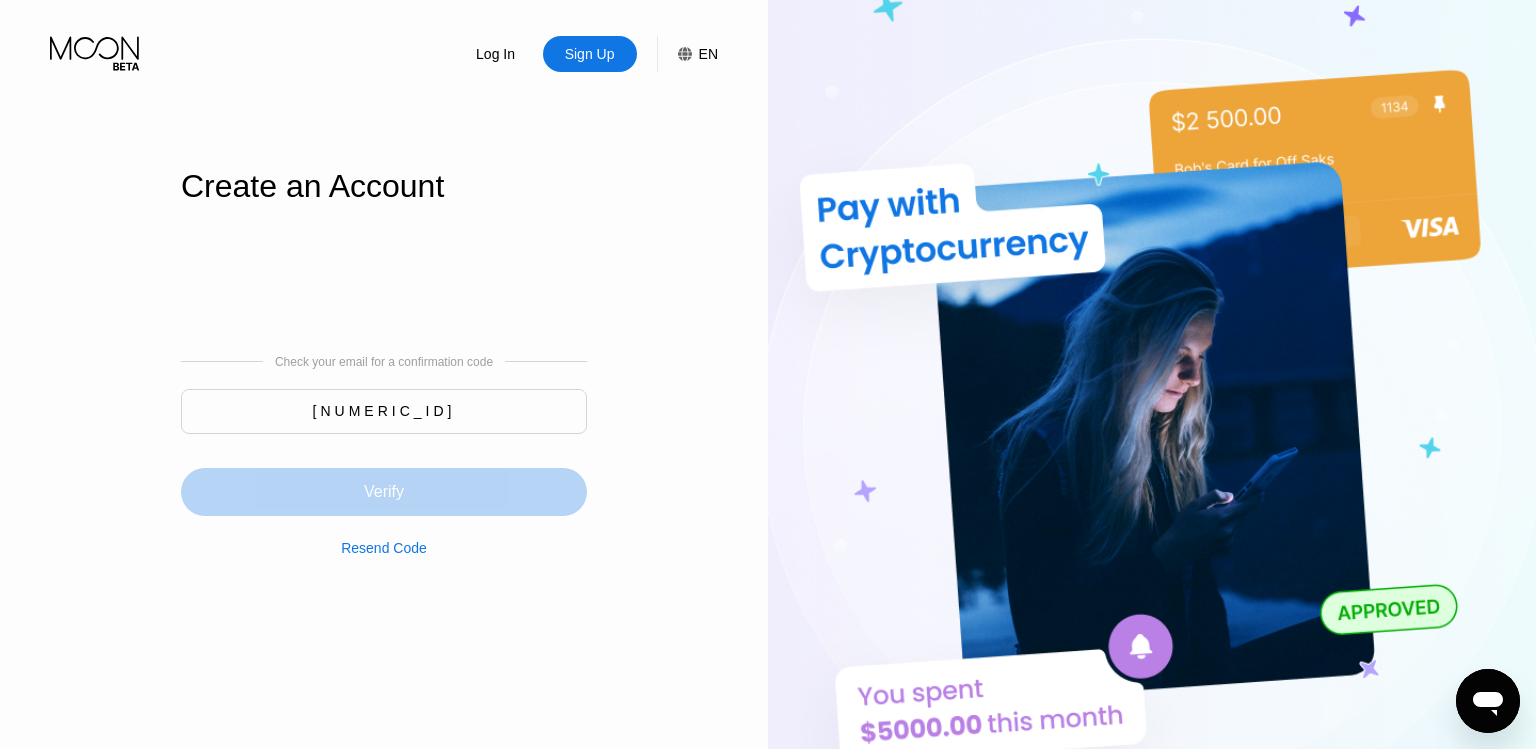 click on "Verify" at bounding box center (384, 492) 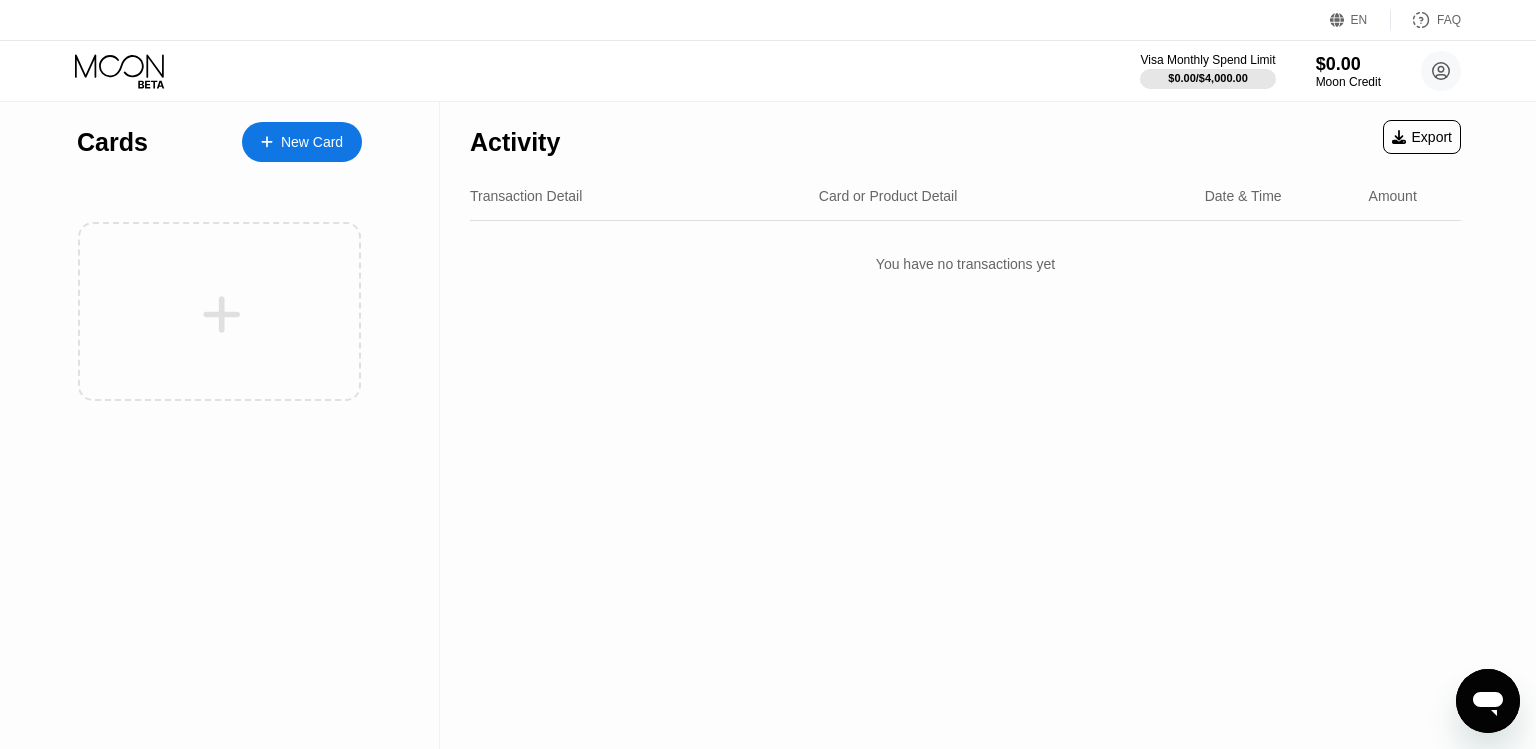 click on "Cards    New Card" at bounding box center (220, 425) 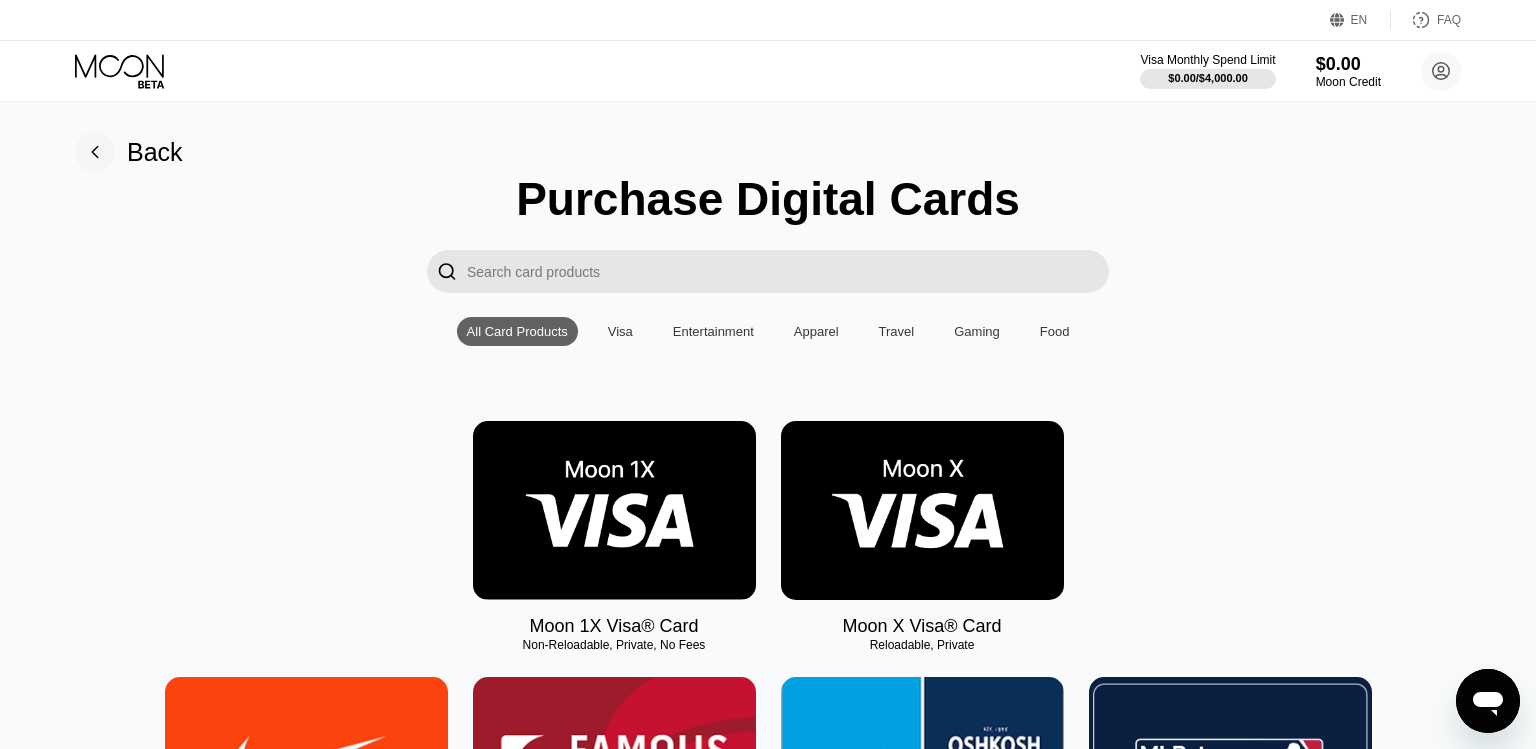 click at bounding box center (922, 510) 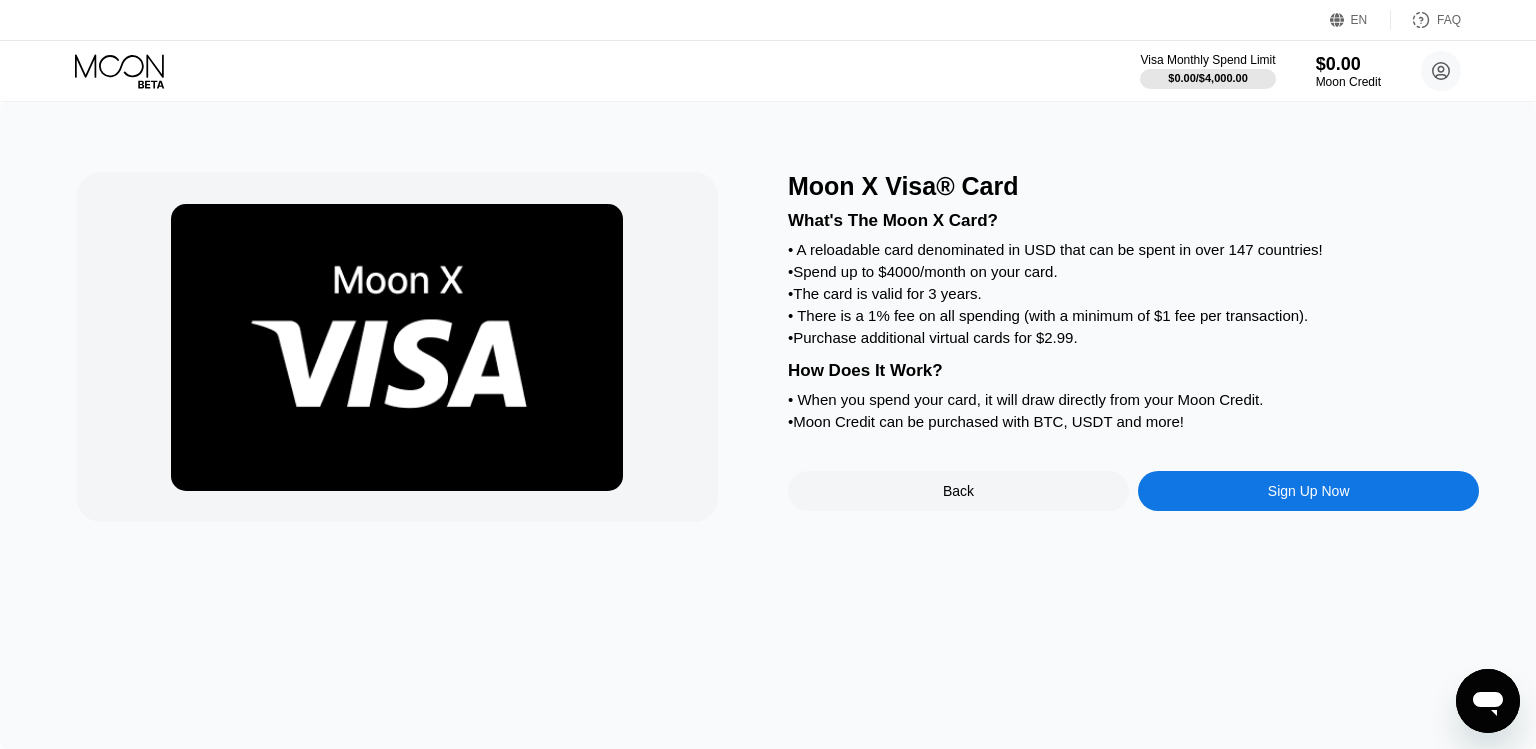 click on "Sign Up Now" at bounding box center (1309, 491) 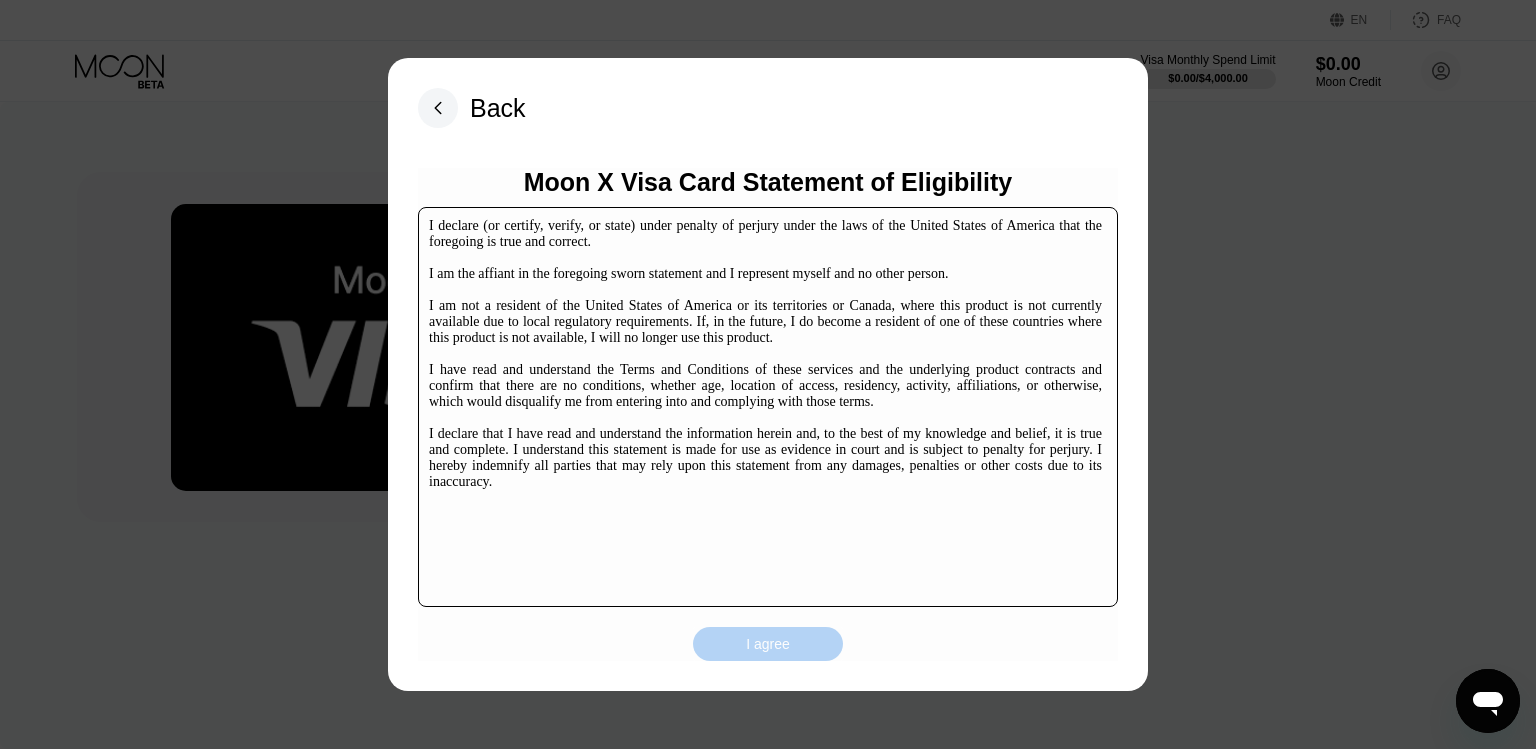 click on "I agree" at bounding box center (768, 644) 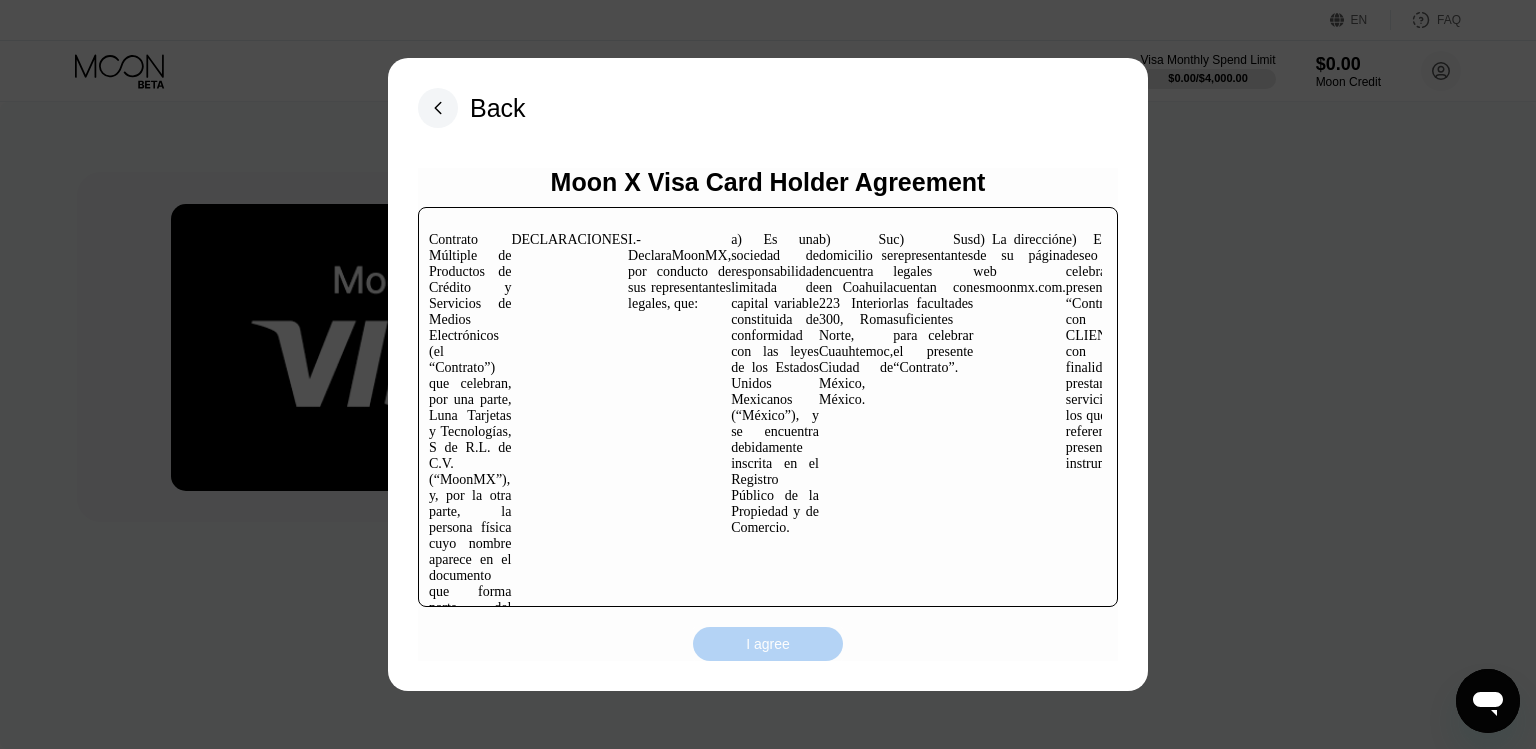 click on "I agree" at bounding box center (768, 644) 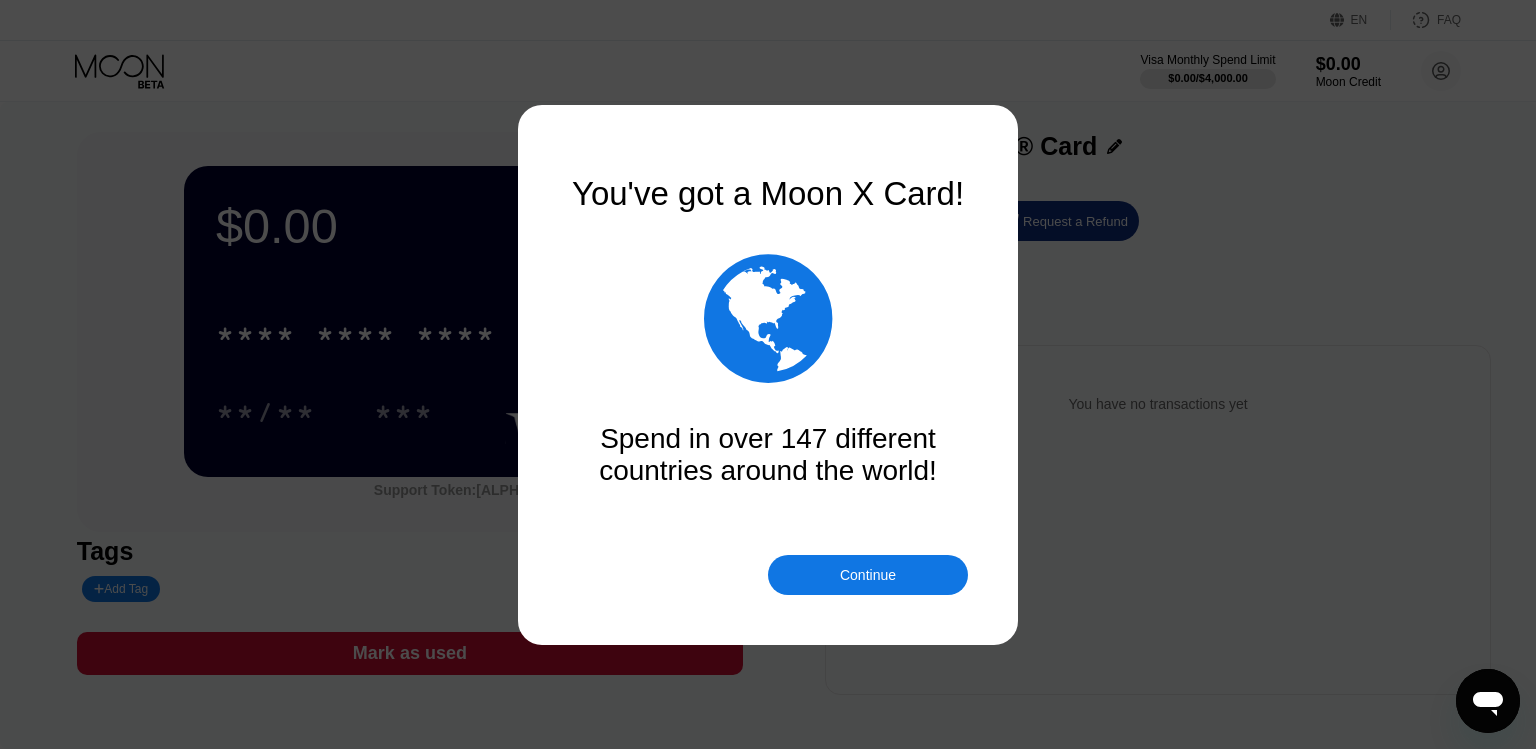click on "Continue" at bounding box center (868, 575) 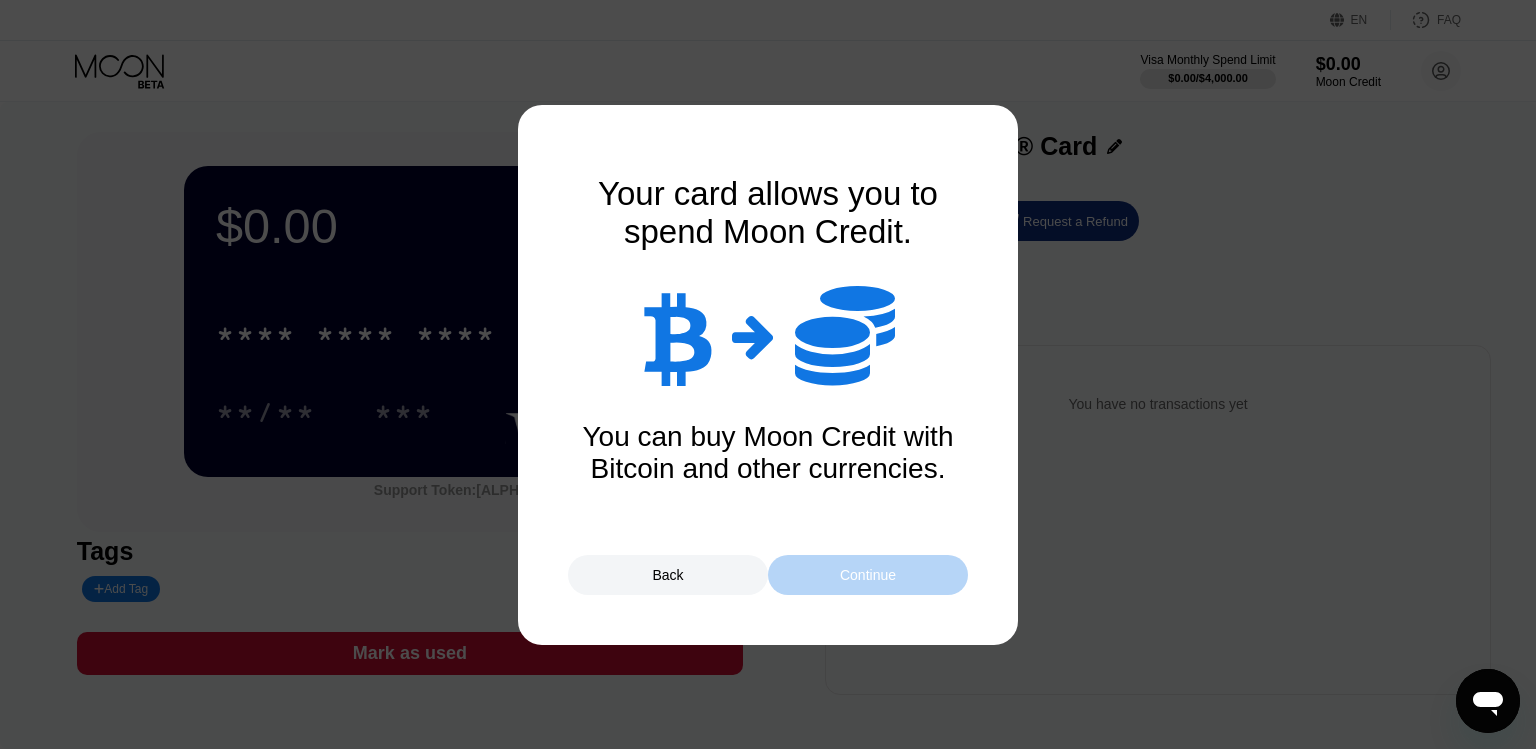 click on "Continue" at bounding box center (868, 575) 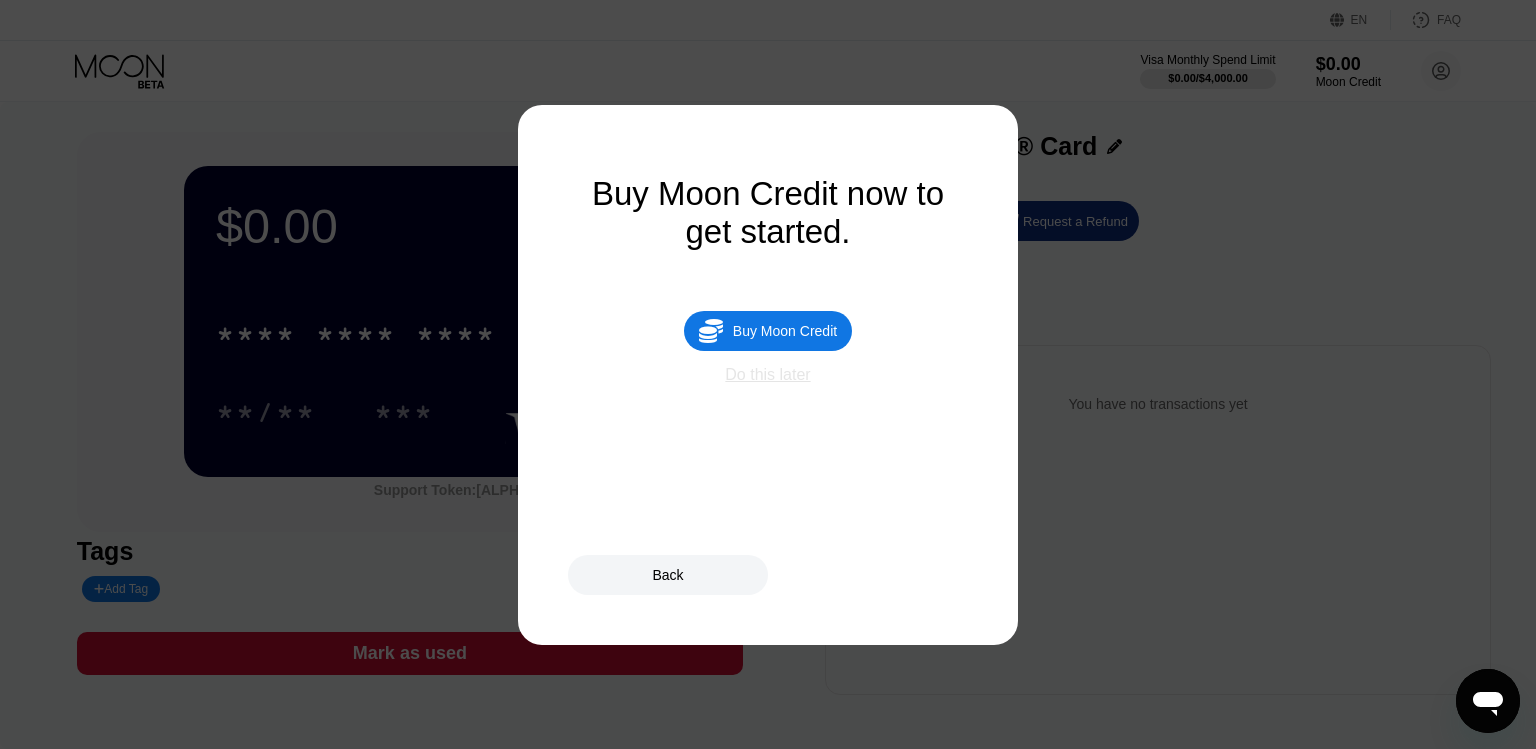 click on "Do this later" at bounding box center (767, 375) 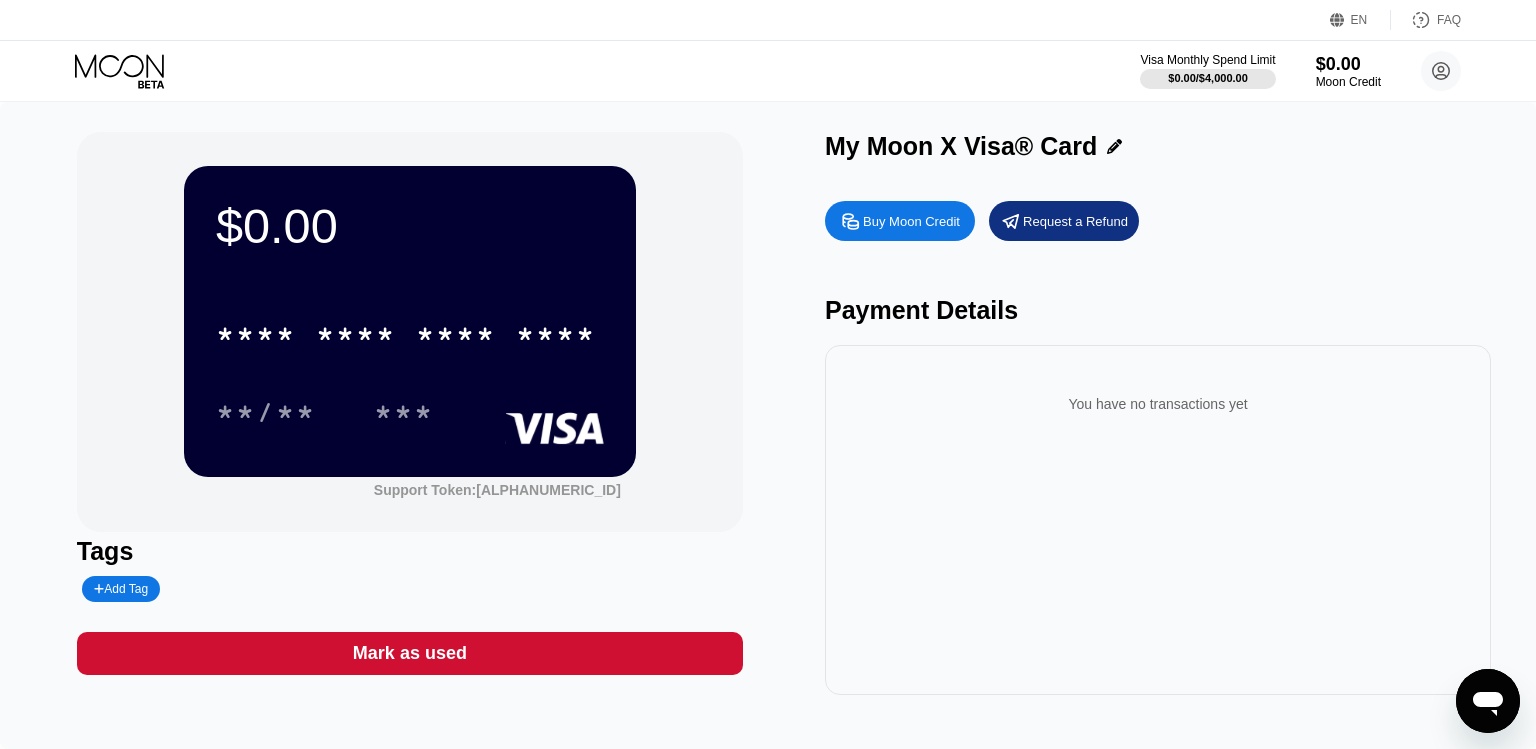 click 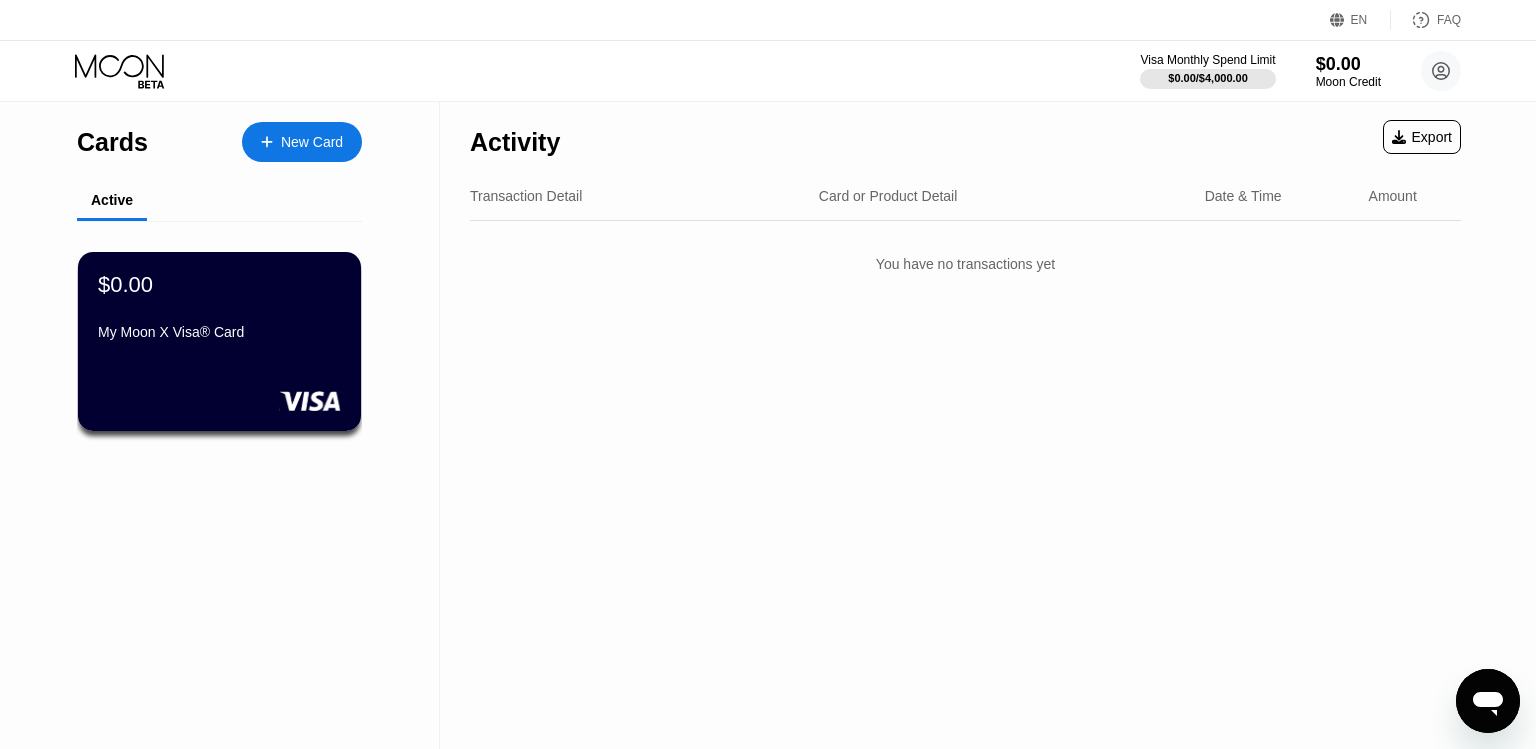 click on "New Card" at bounding box center [312, 142] 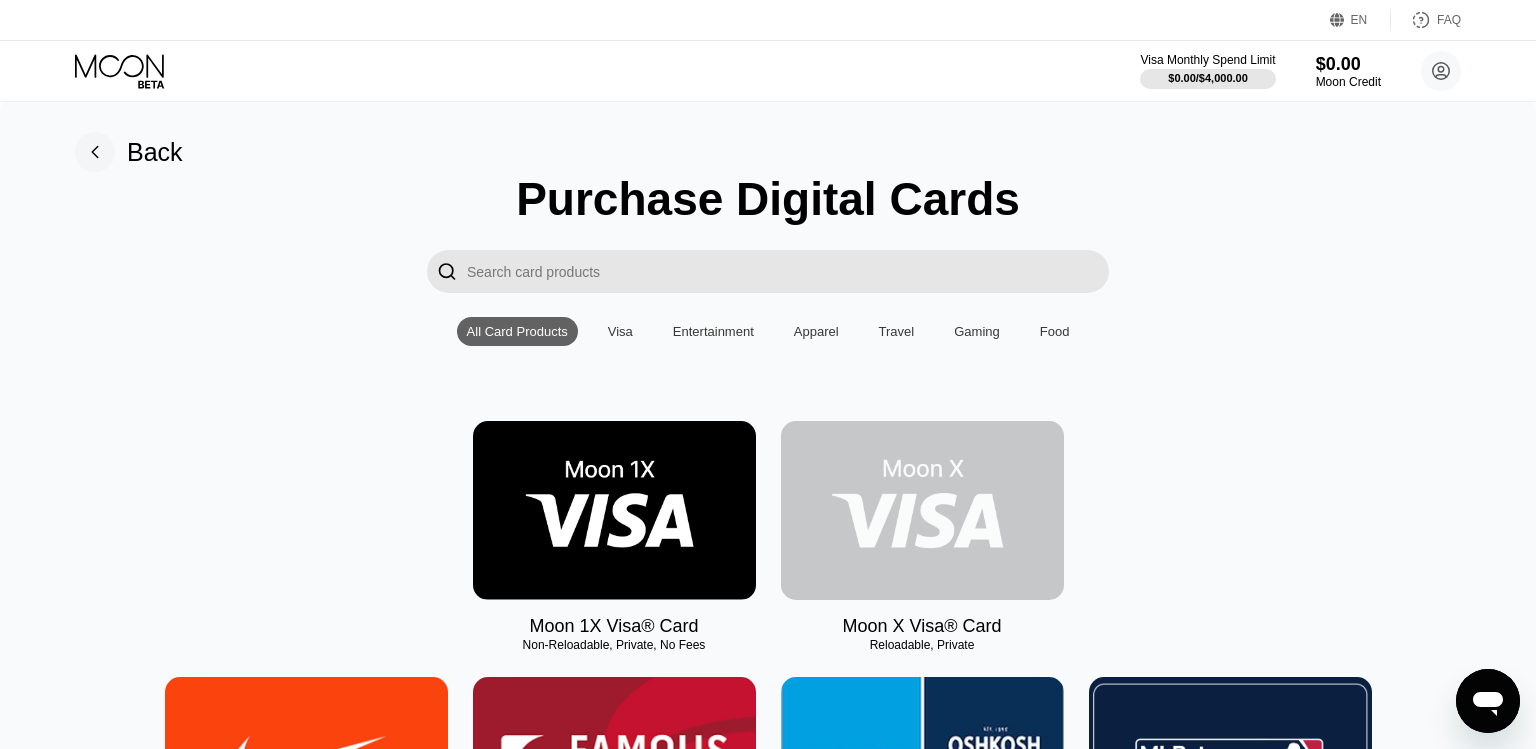 click at bounding box center (922, 510) 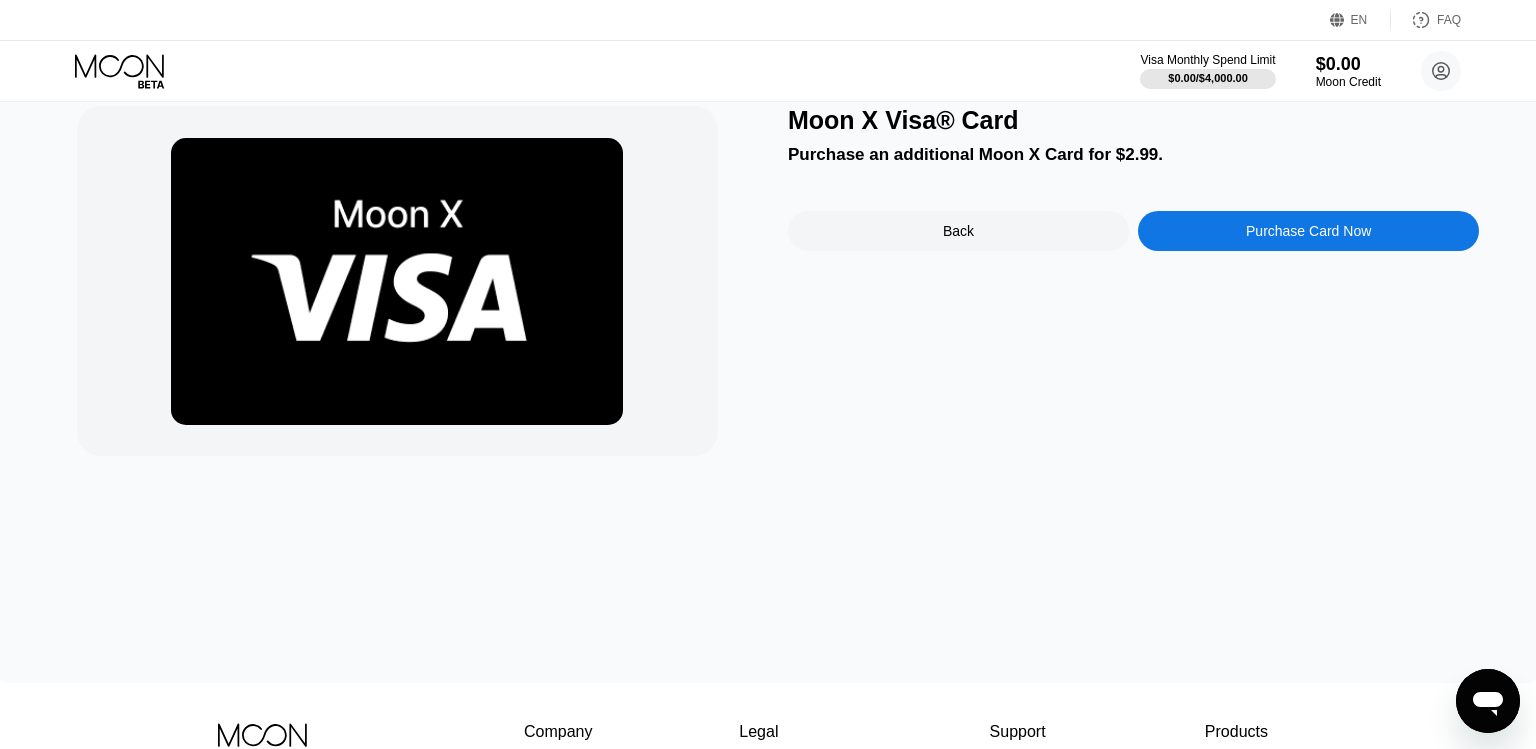 scroll, scrollTop: 63, scrollLeft: 0, axis: vertical 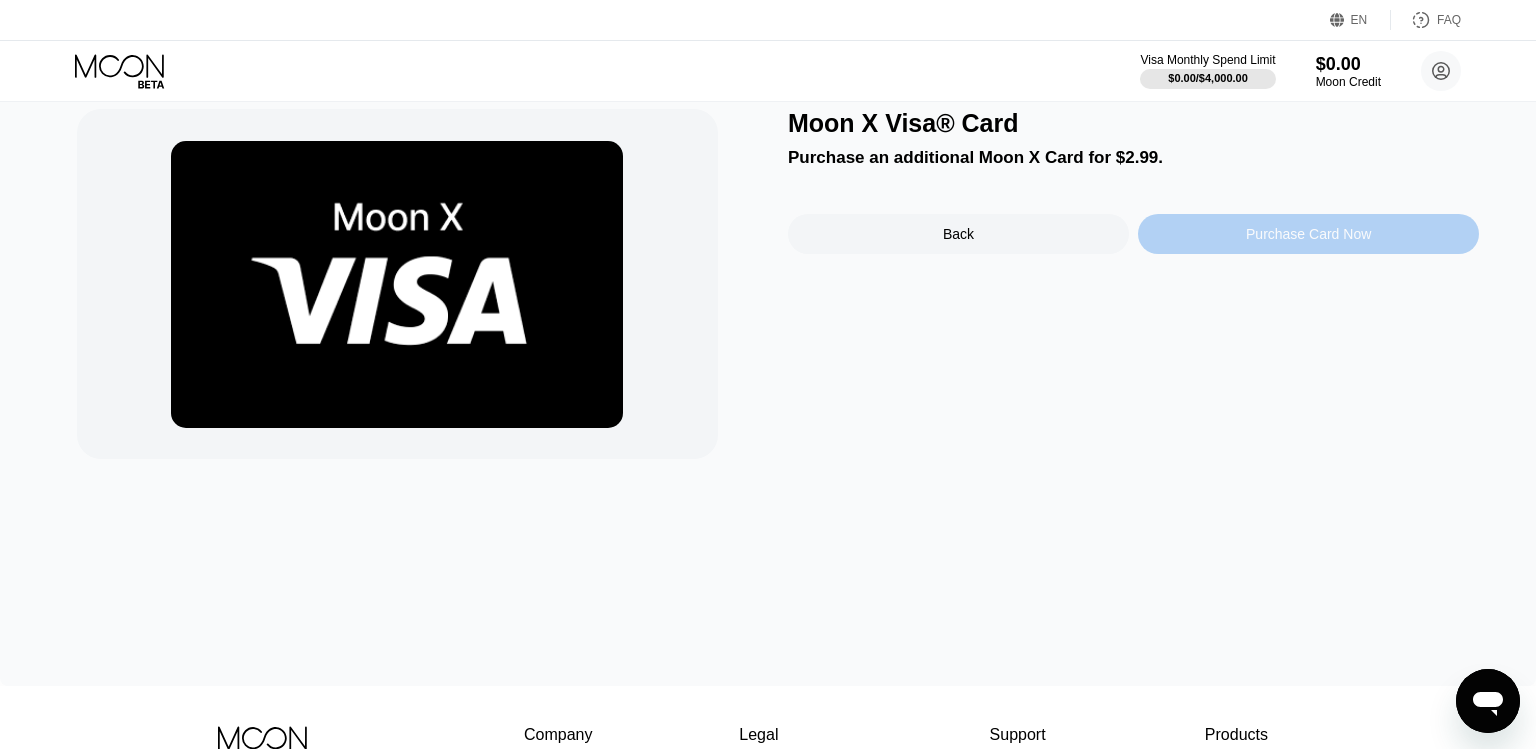 click on "Purchase Card Now" at bounding box center (1308, 234) 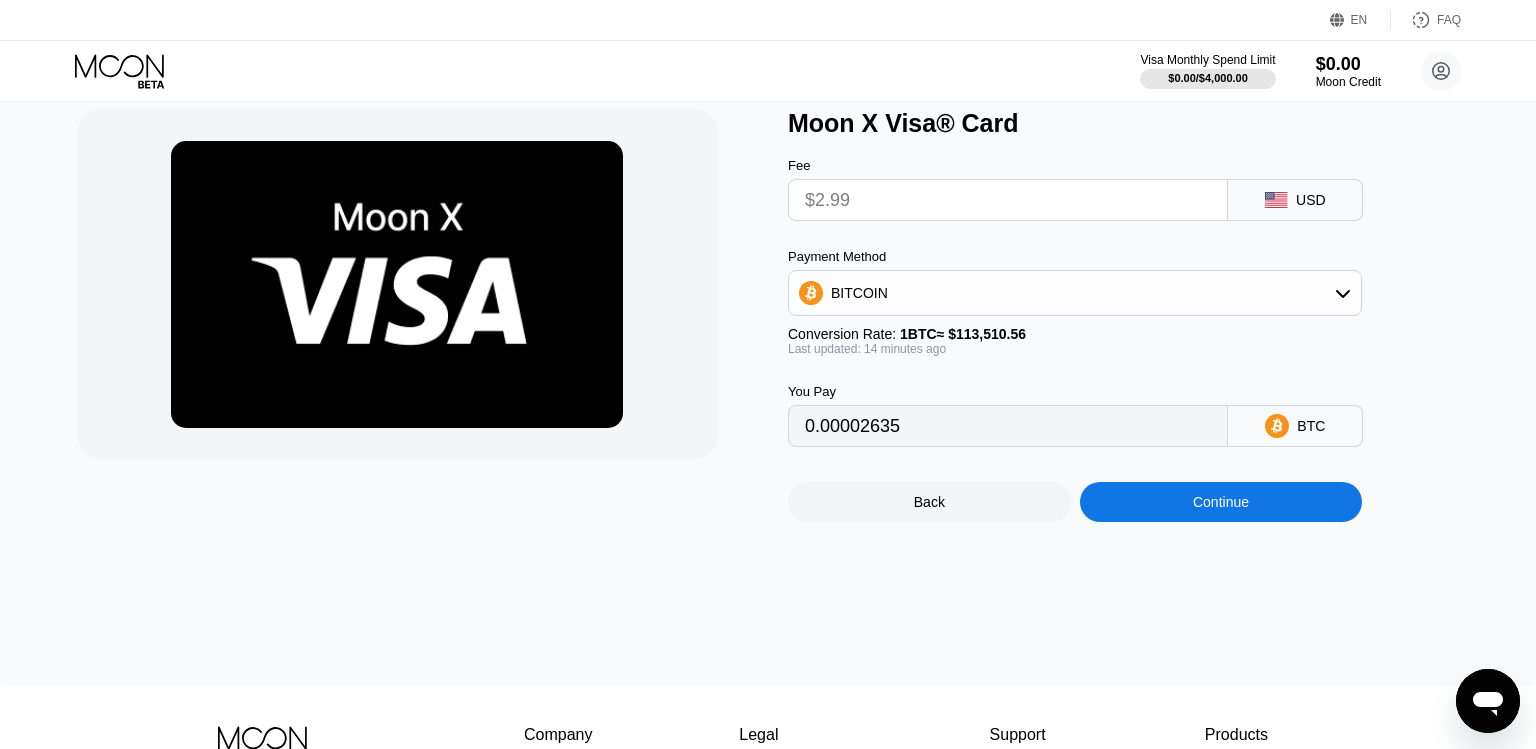 type on "0.00002632" 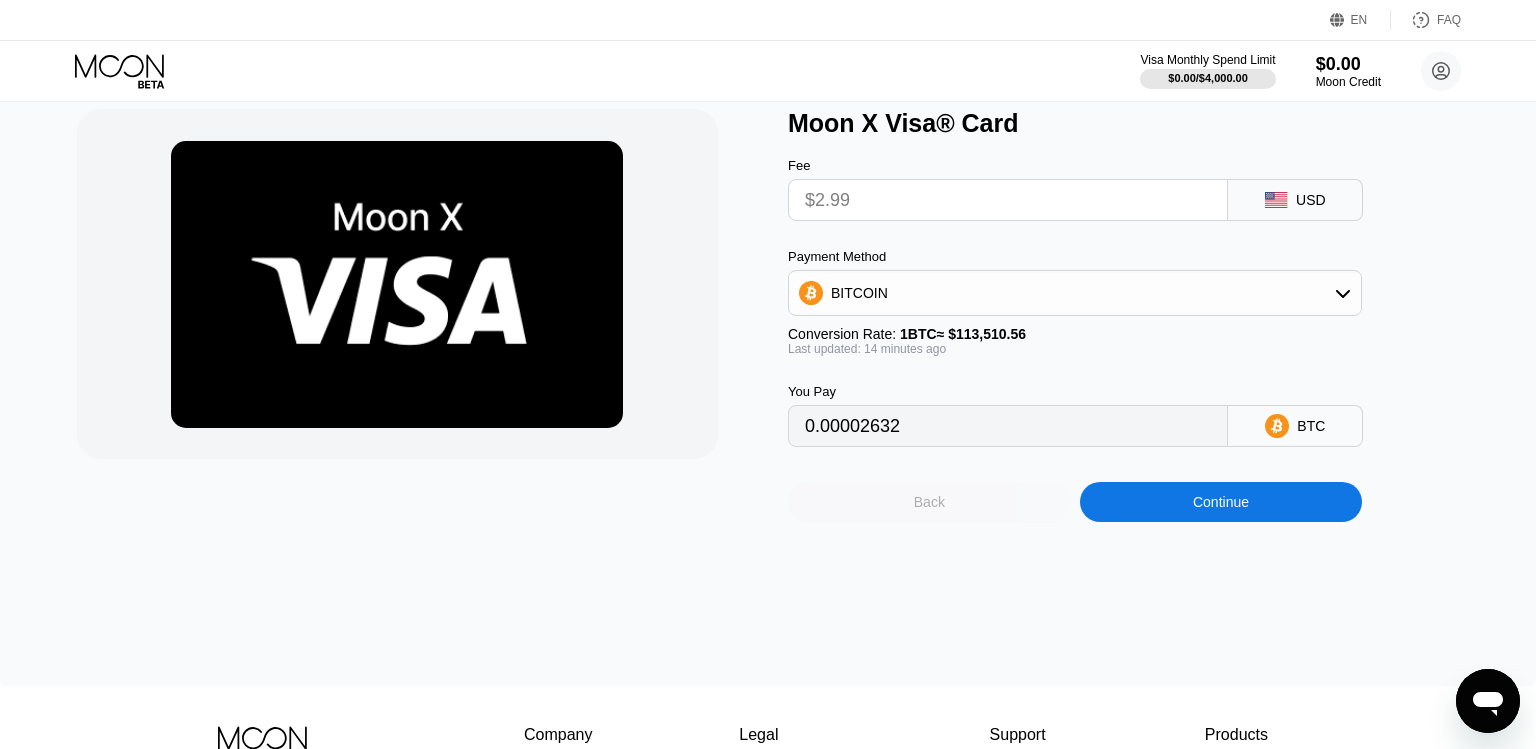 click on "Back" at bounding box center [929, 502] 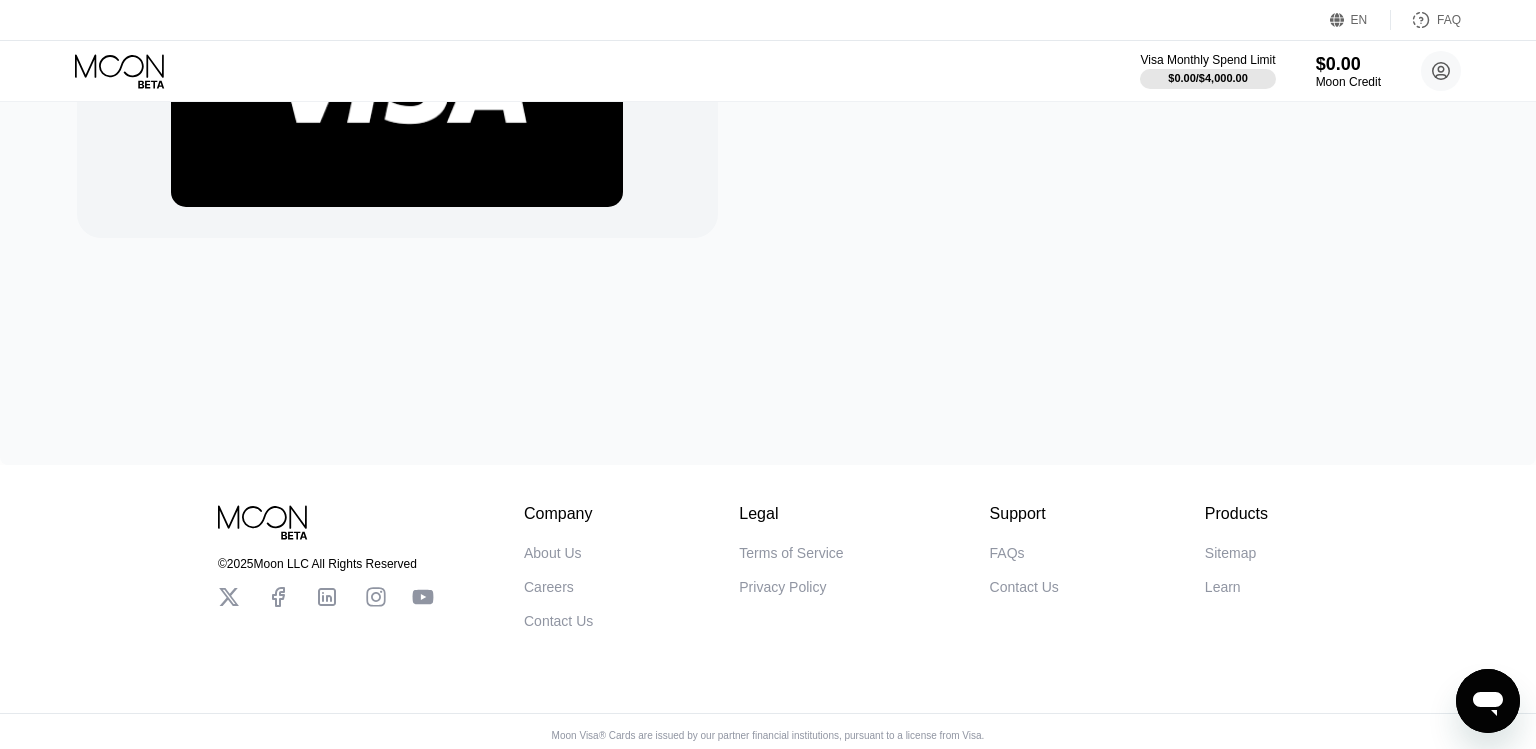scroll, scrollTop: 0, scrollLeft: 0, axis: both 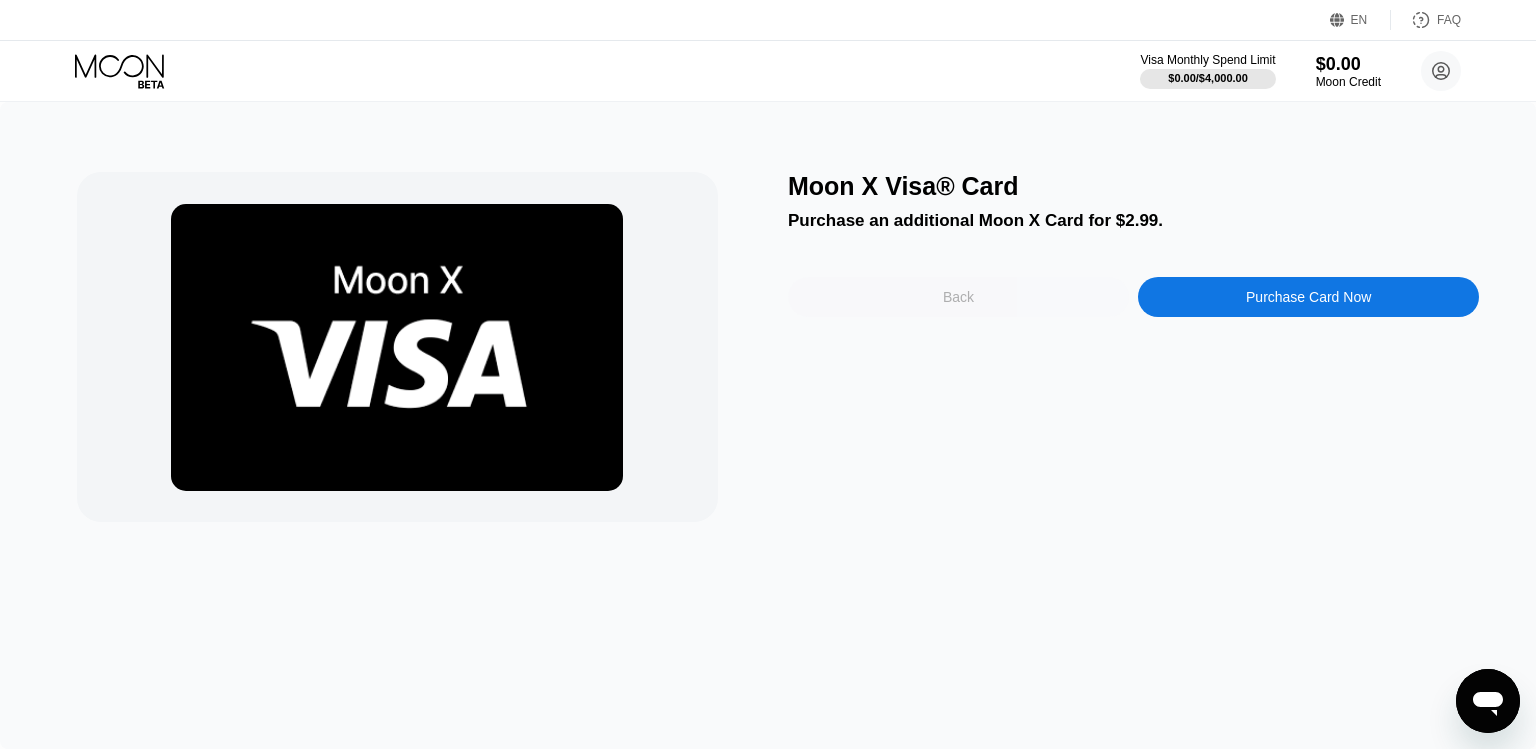 click on "Back" at bounding box center (958, 297) 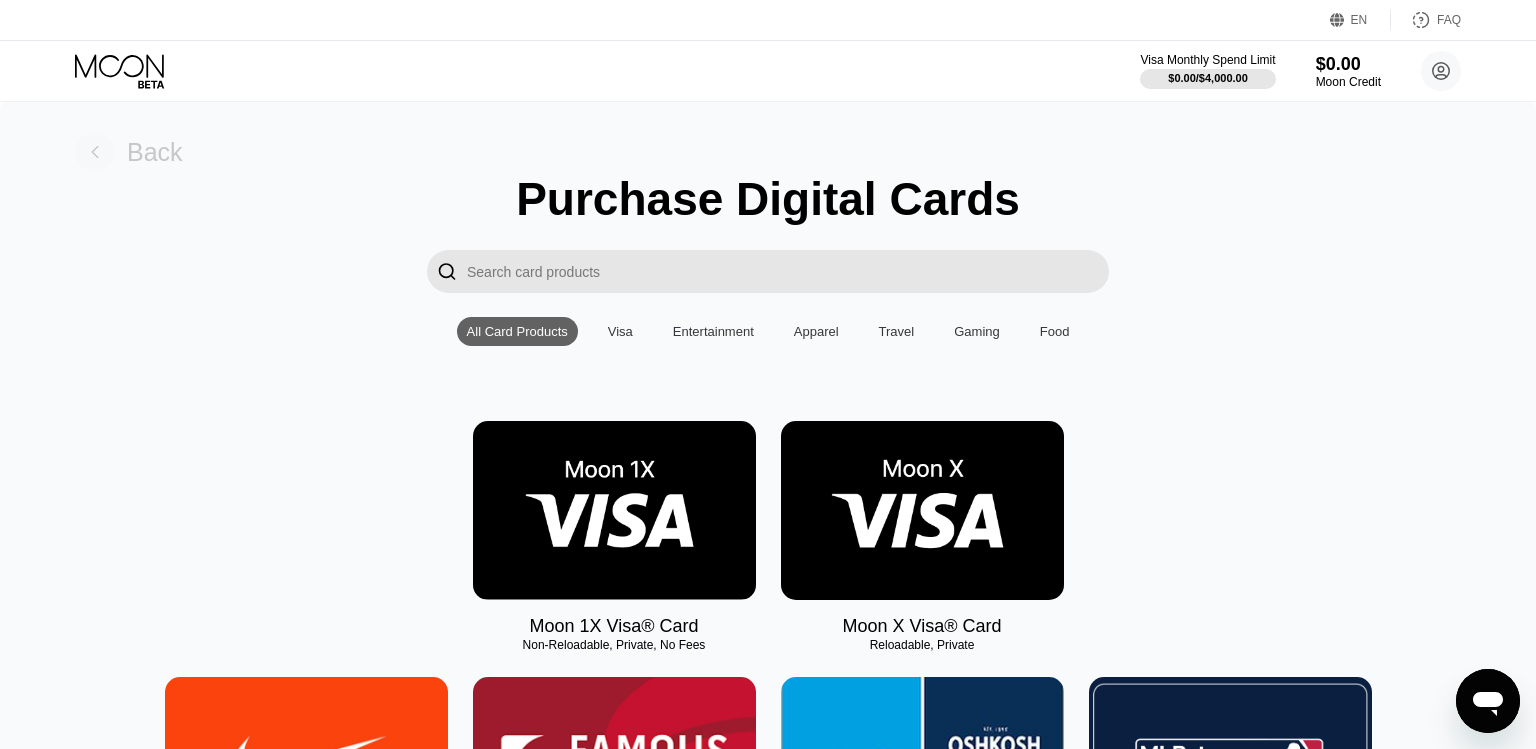 click on "Back" at bounding box center (155, 152) 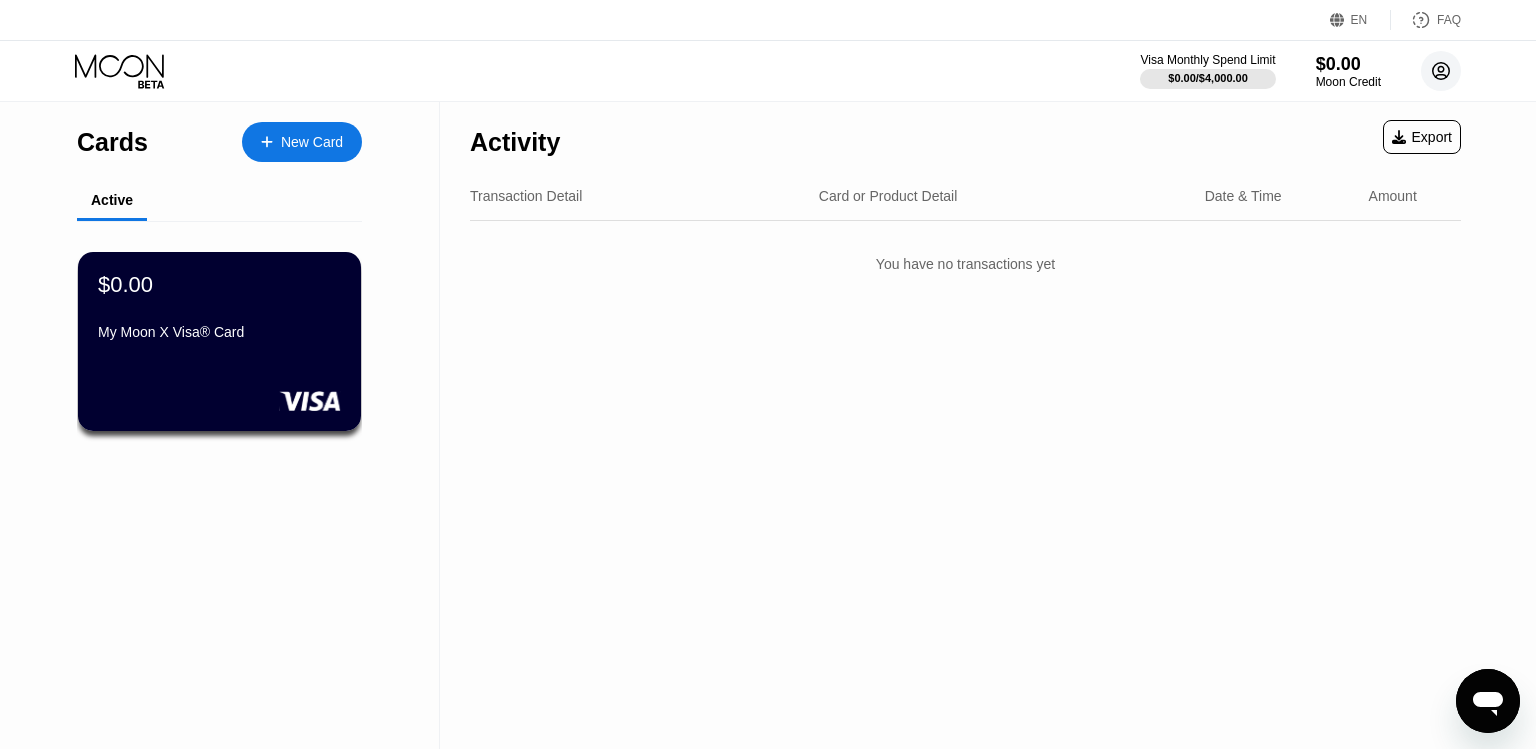 click 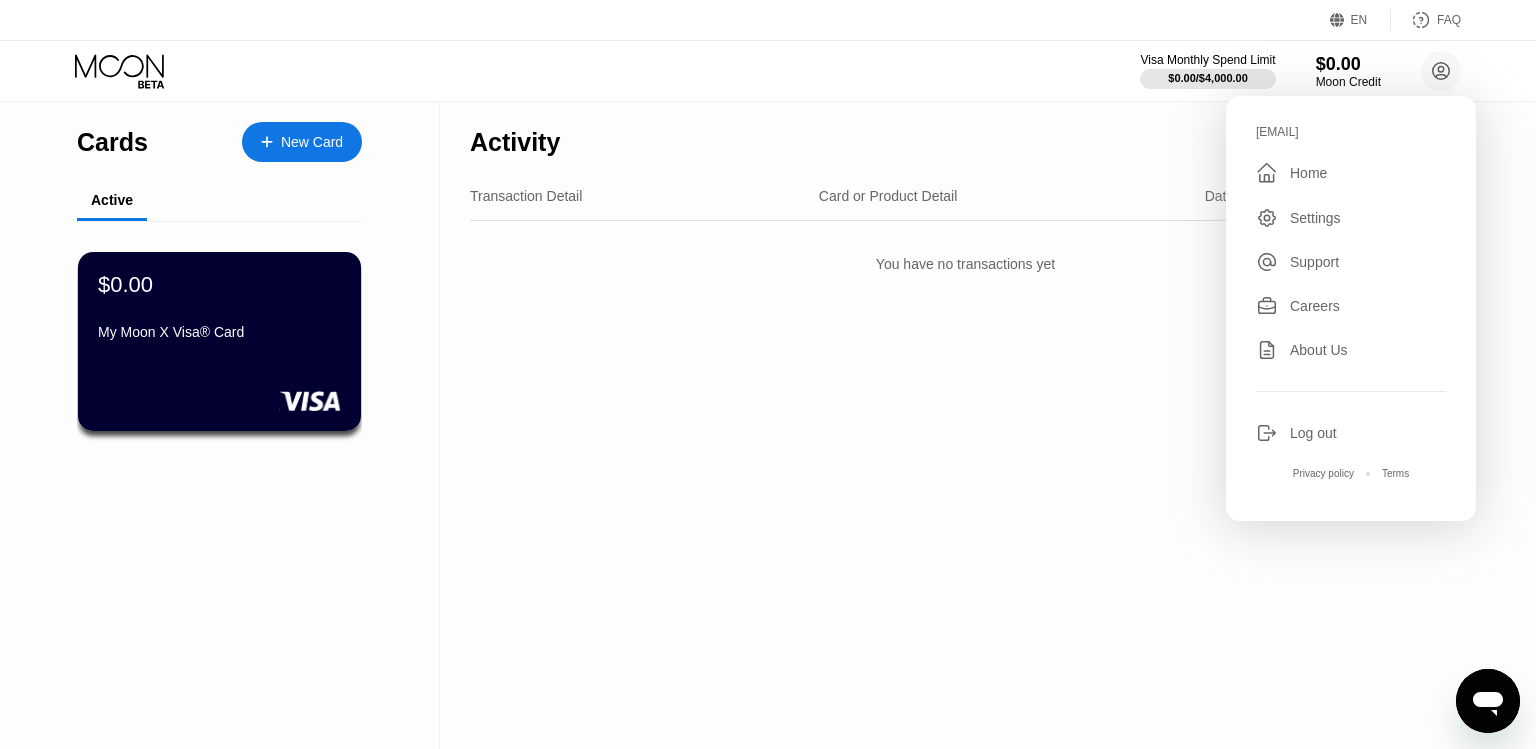 click on "Settings" at bounding box center [1315, 218] 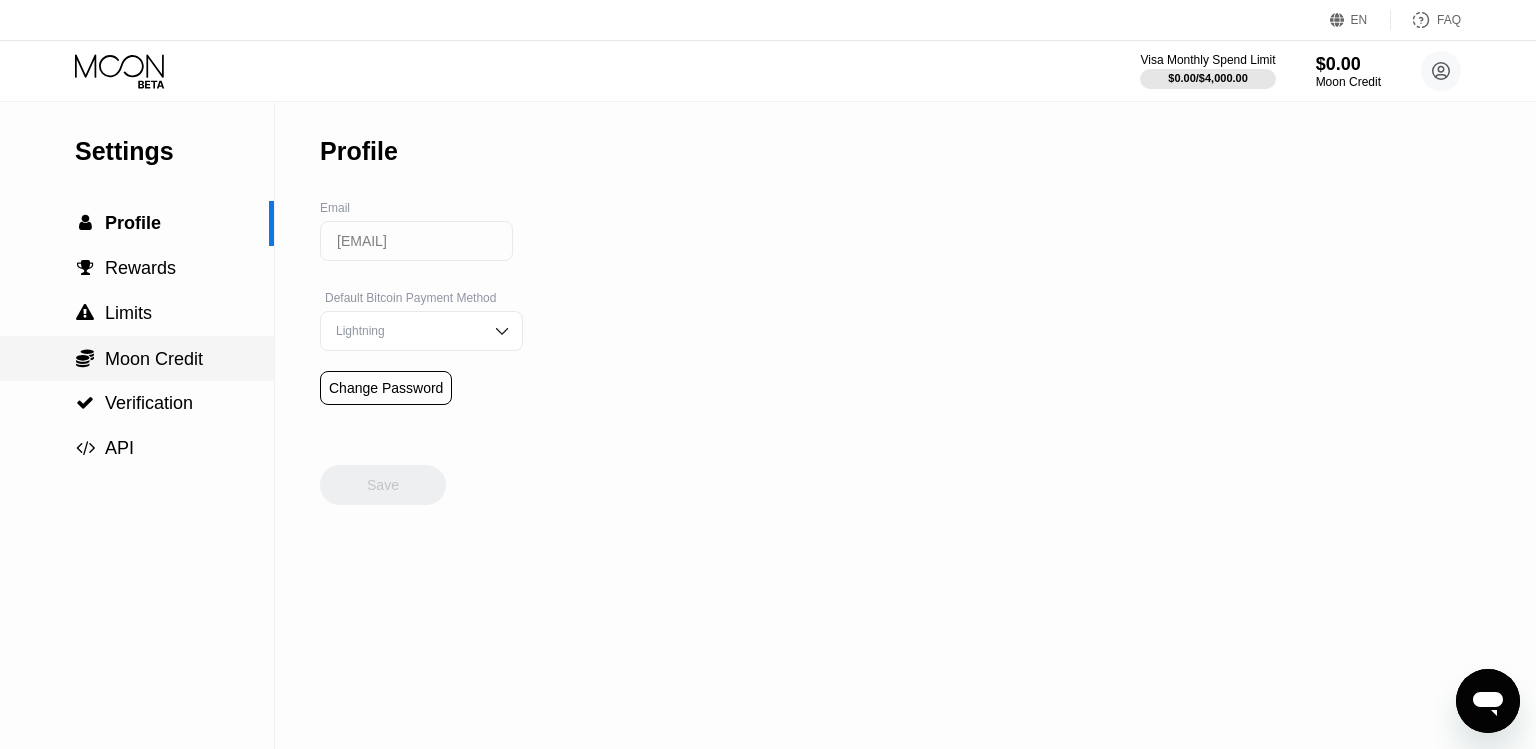 click on " Moon Credit" at bounding box center (137, 358) 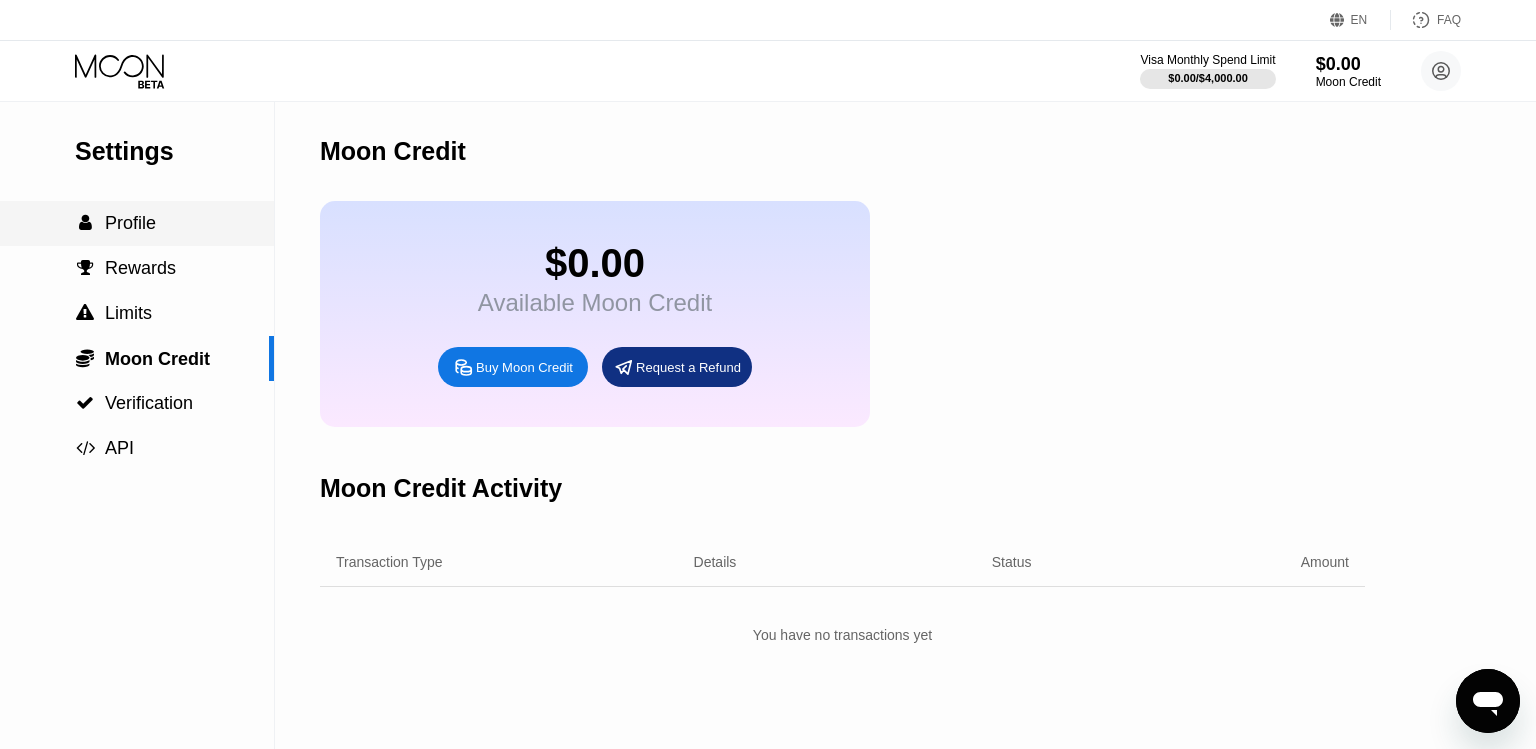 click on " Profile" at bounding box center (137, 223) 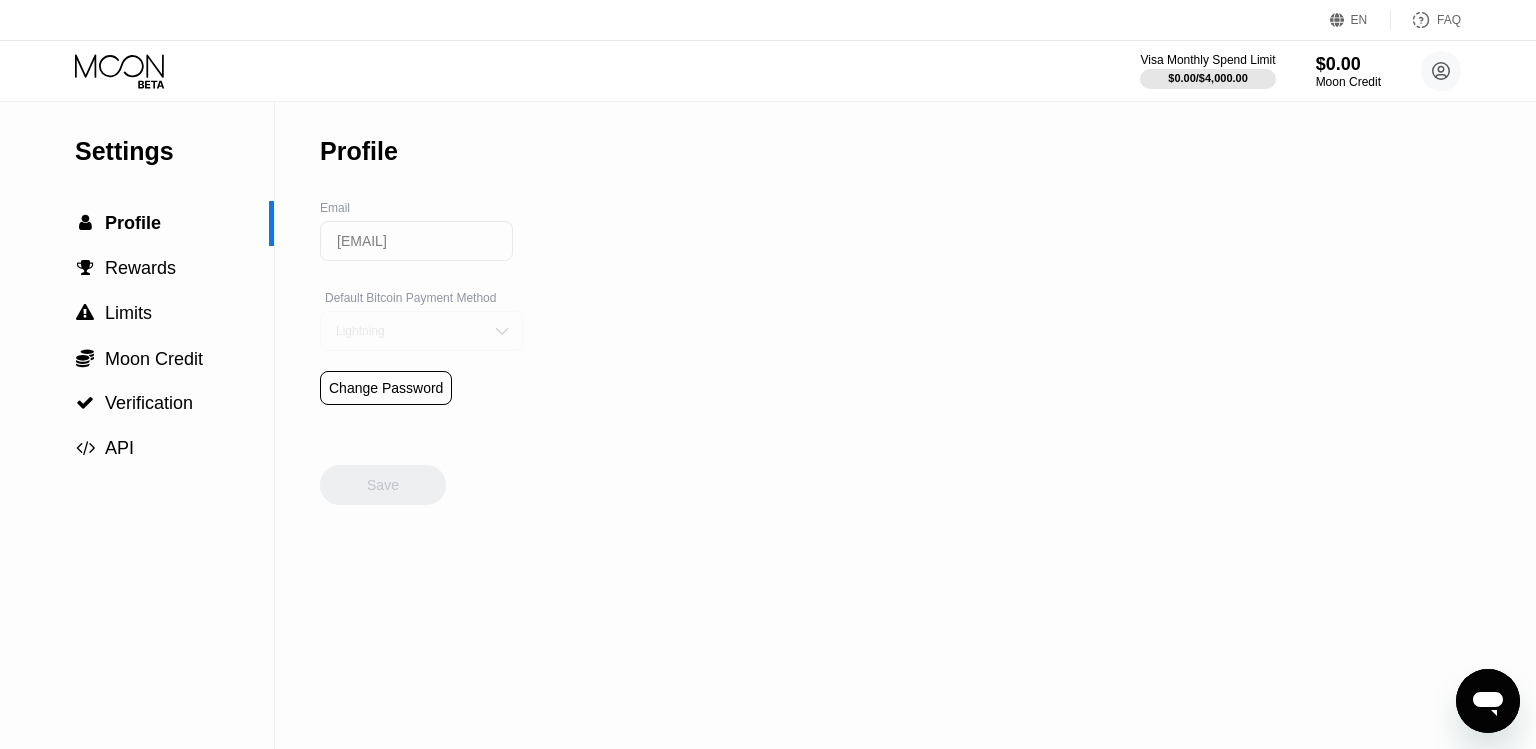 click on "Lightning" at bounding box center (421, 331) 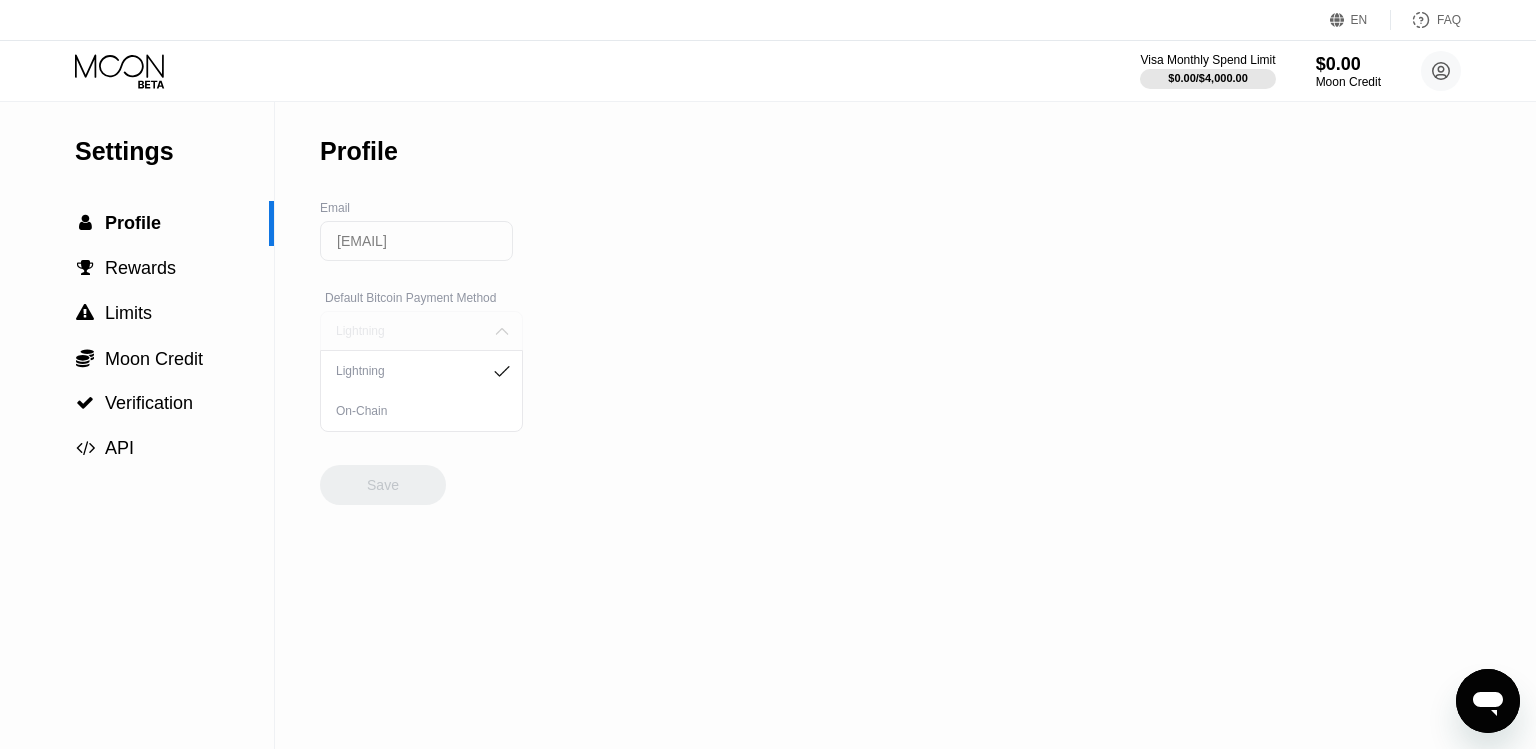 click on "Lightning" at bounding box center [421, 331] 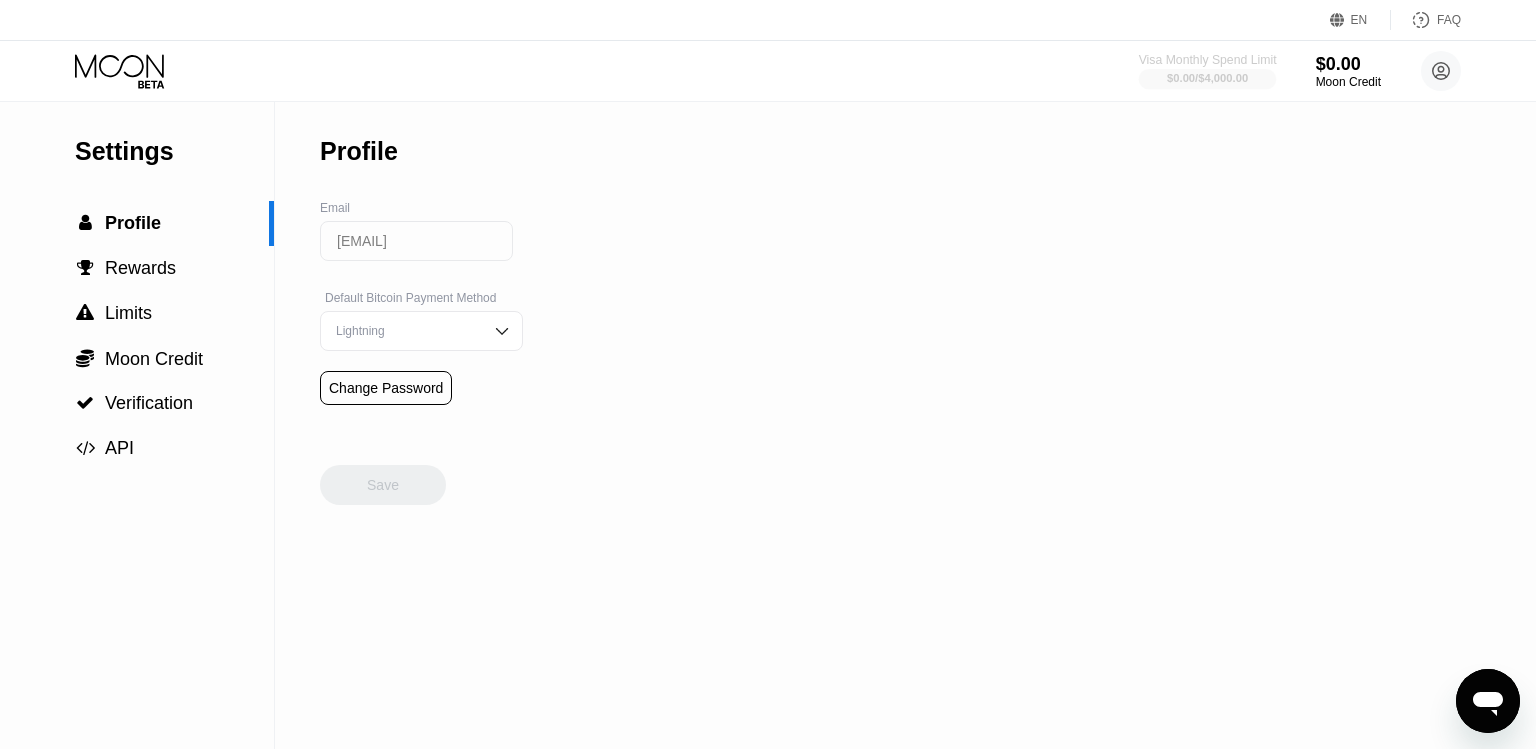 click on "$0.00 / $4,000.00" at bounding box center [1207, 78] 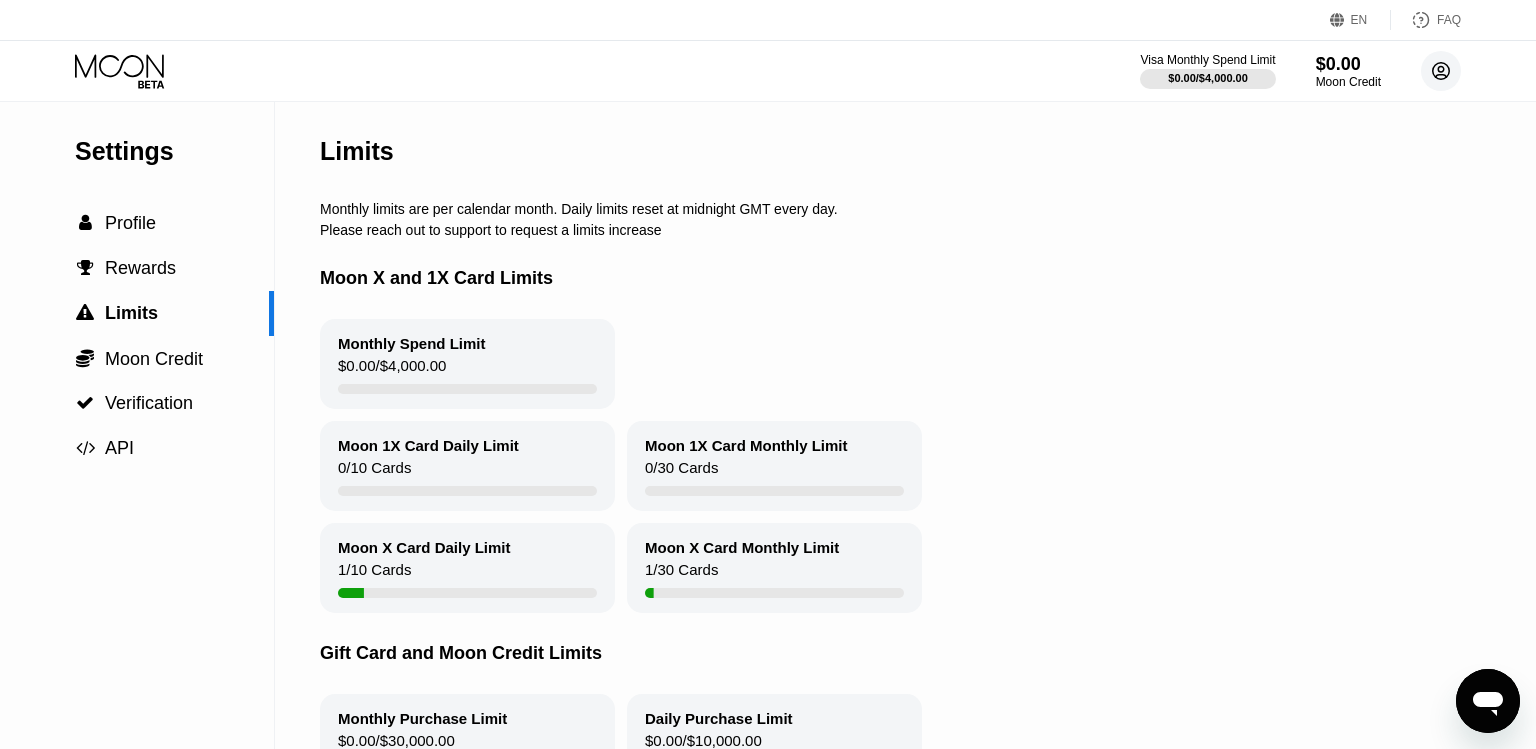 click 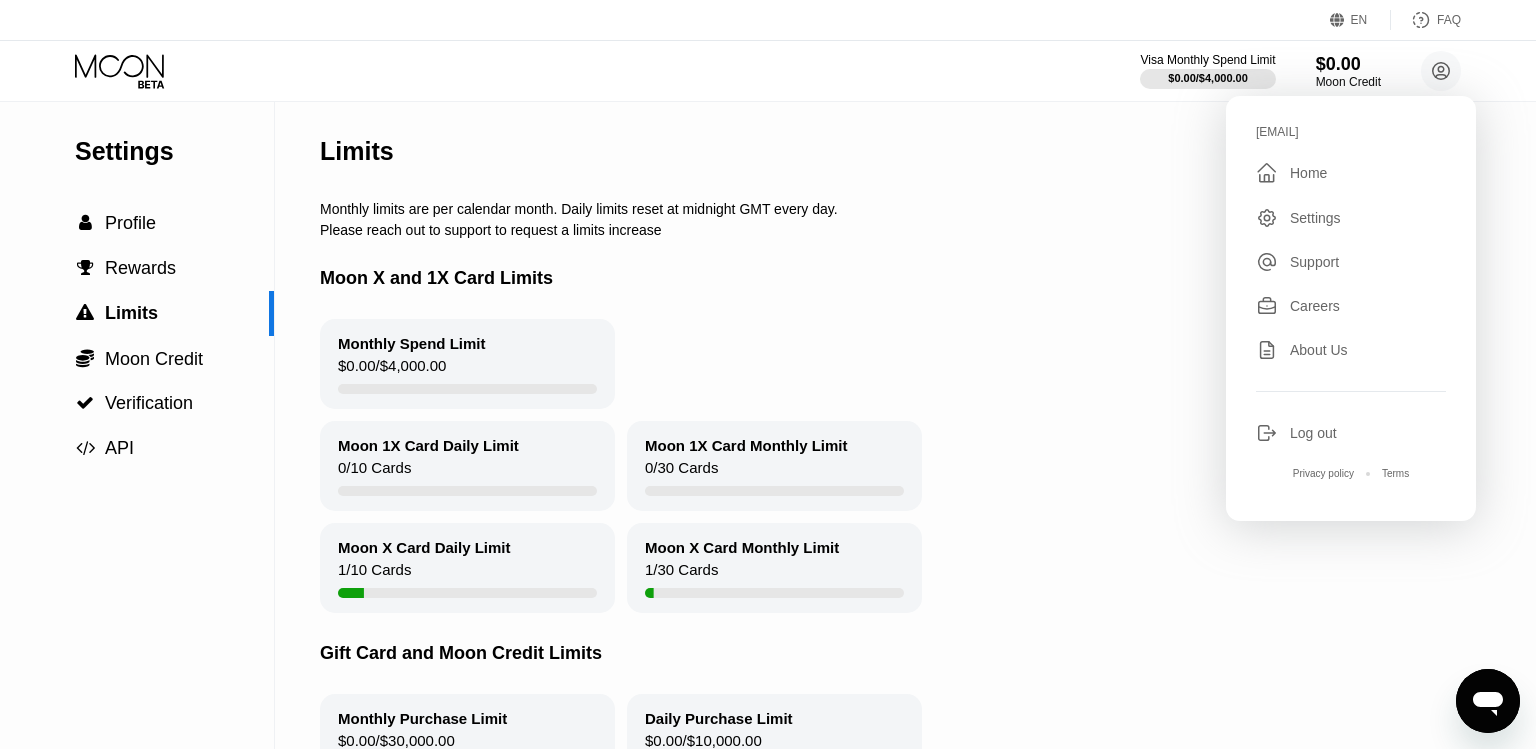scroll, scrollTop: 0, scrollLeft: 0, axis: both 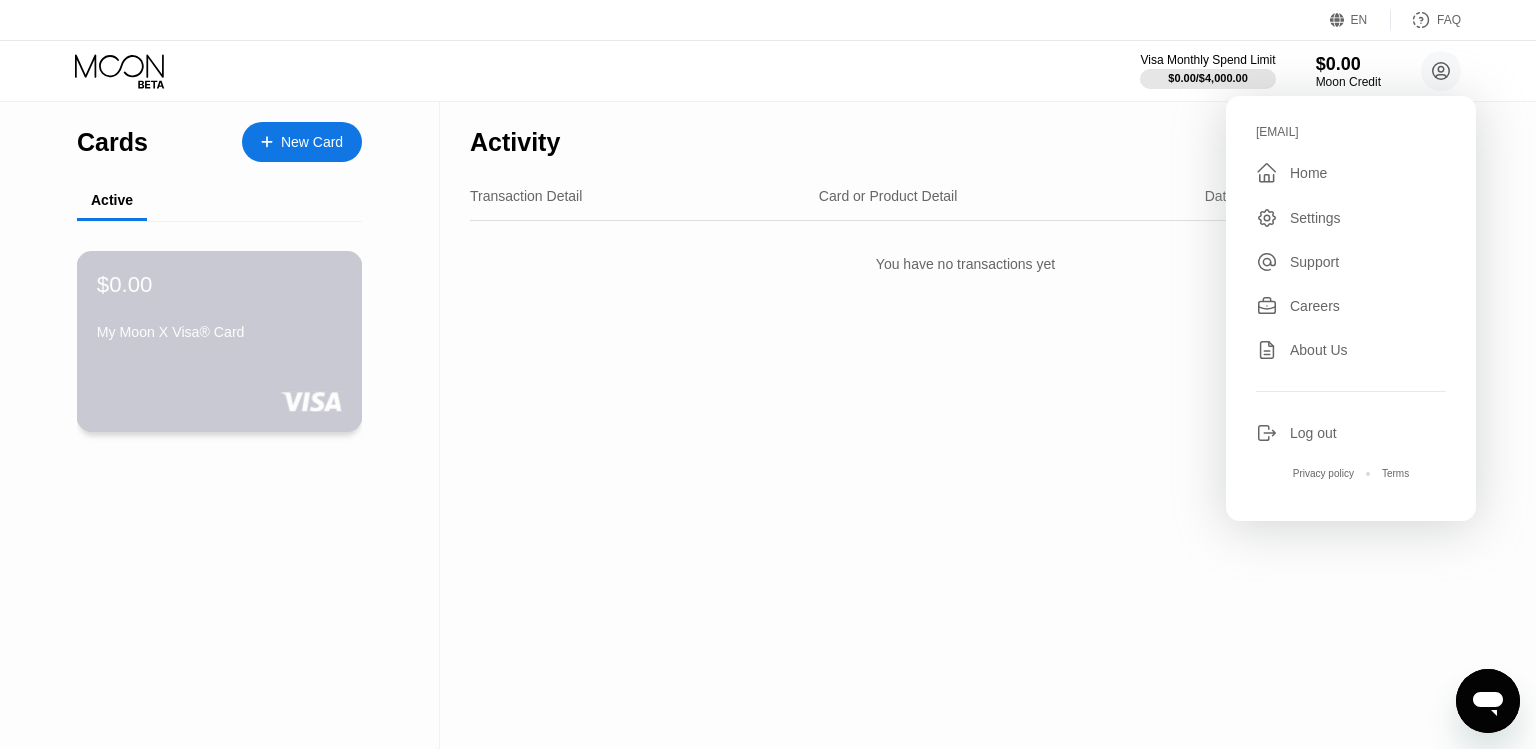 click on "My Moon X Visa® Card" at bounding box center (219, 332) 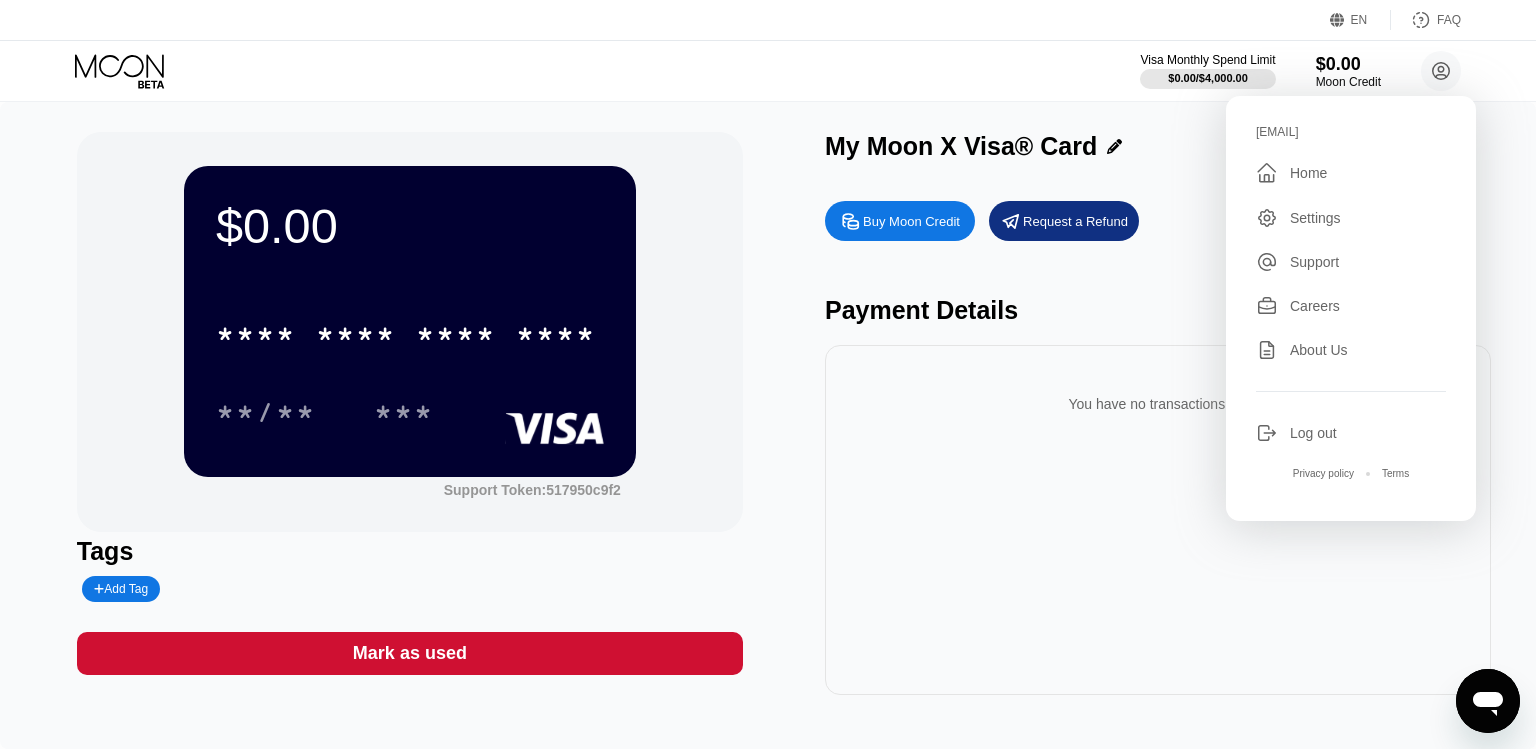 drag, startPoint x: 1249, startPoint y: 680, endPoint x: 1122, endPoint y: 771, distance: 156.237 